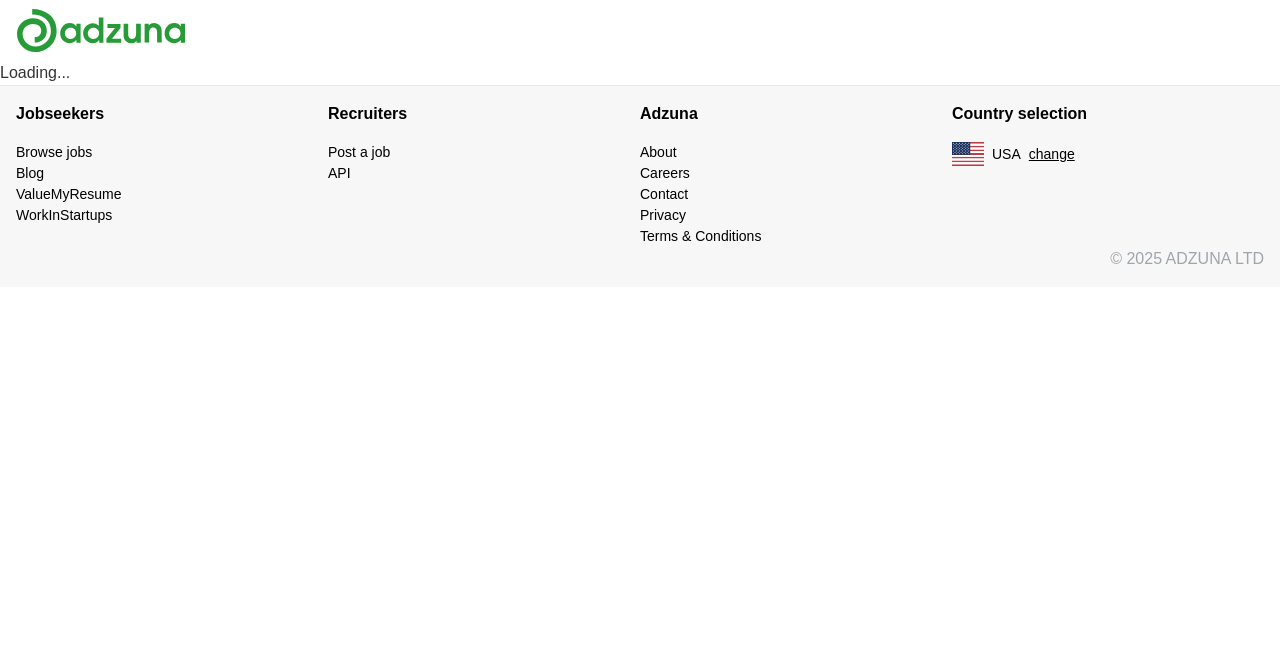 scroll, scrollTop: 0, scrollLeft: 0, axis: both 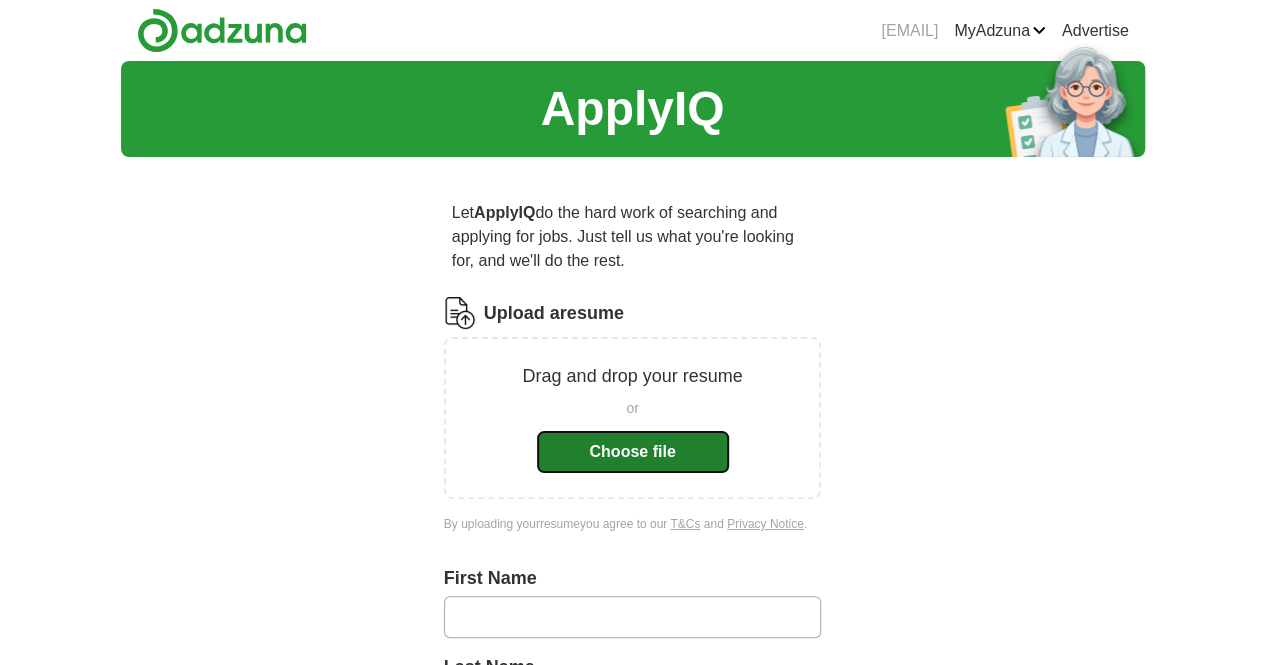 click on "Choose file" at bounding box center (633, 452) 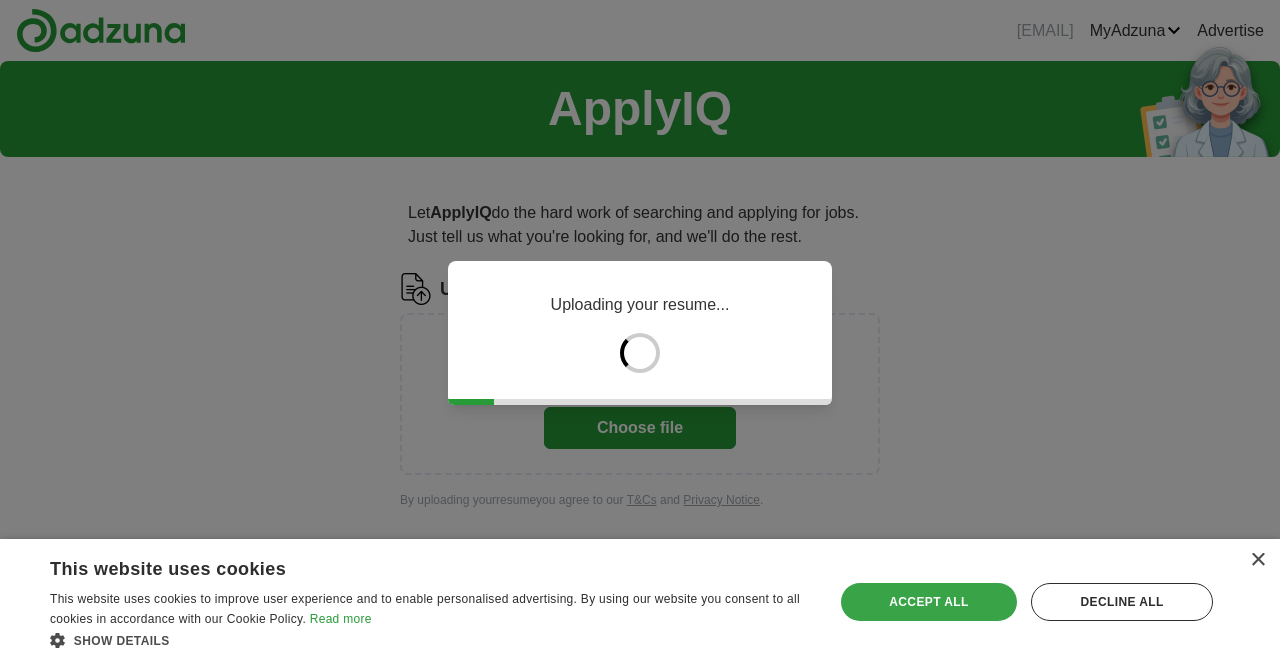 click on "Accept all" at bounding box center [929, 602] 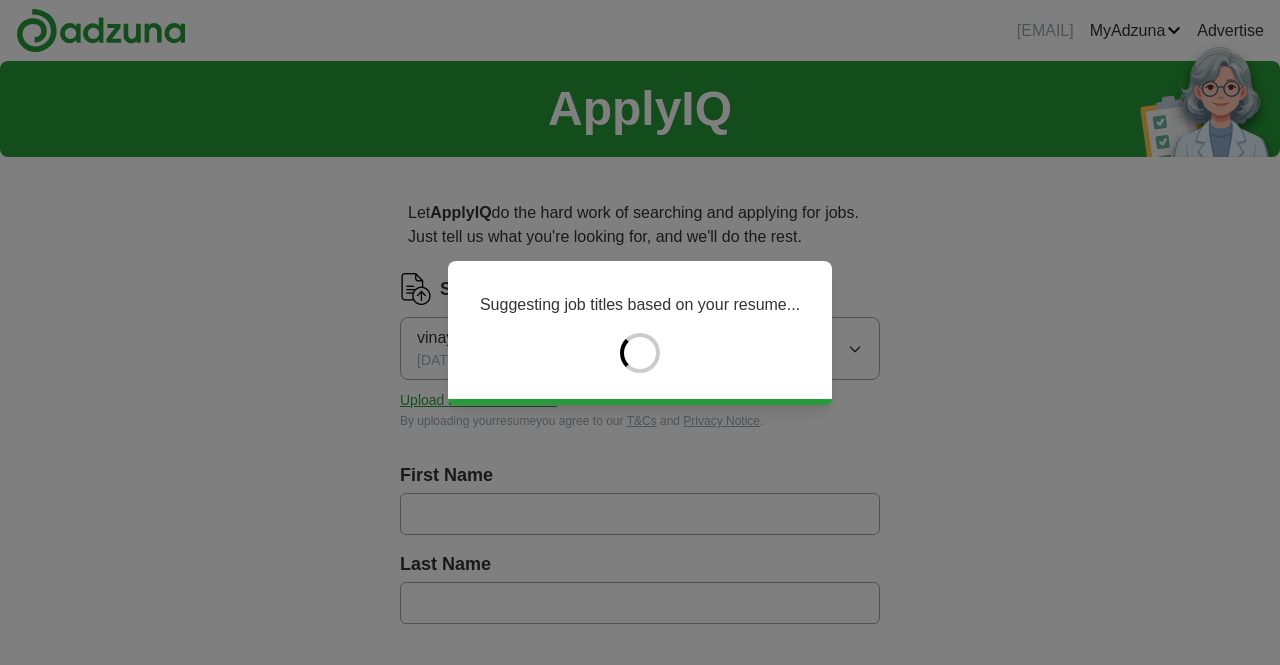 type on "*****" 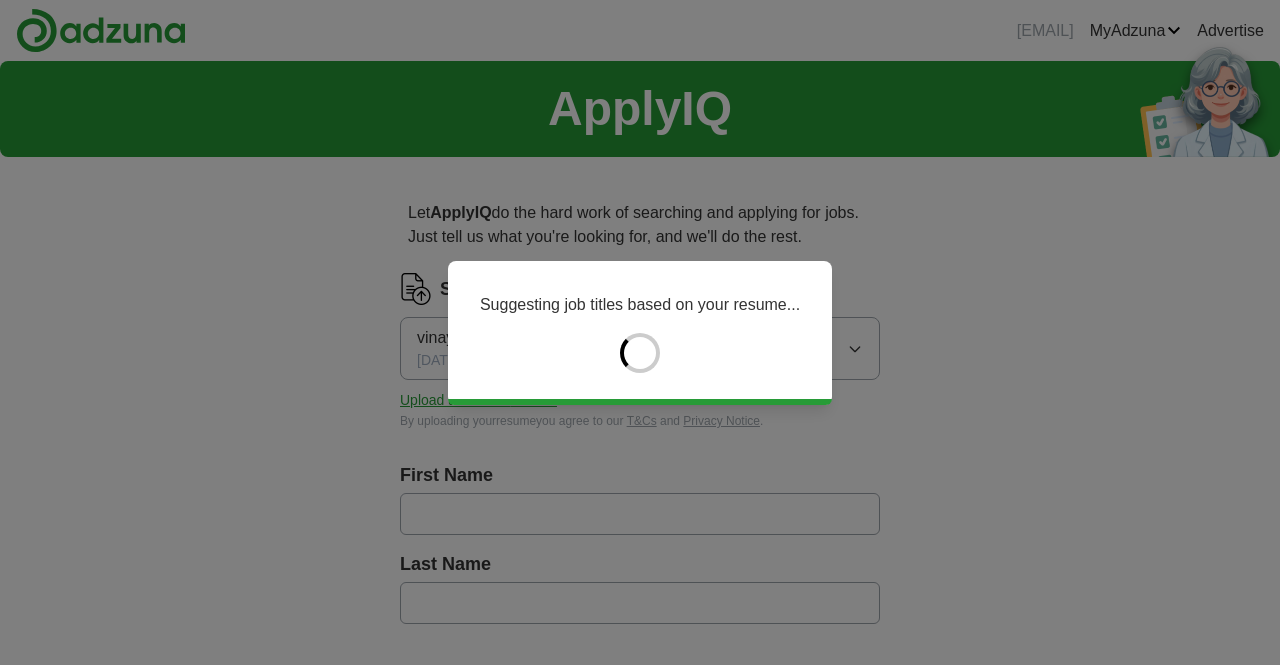 type on "********" 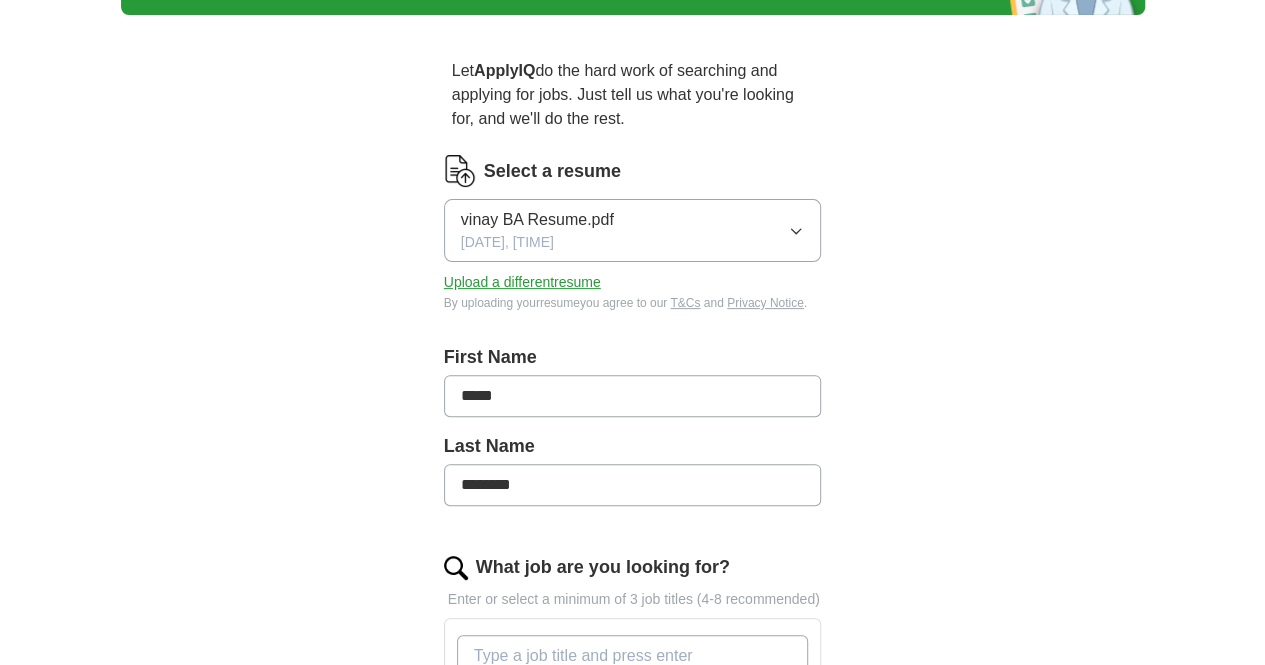 scroll, scrollTop: 166, scrollLeft: 0, axis: vertical 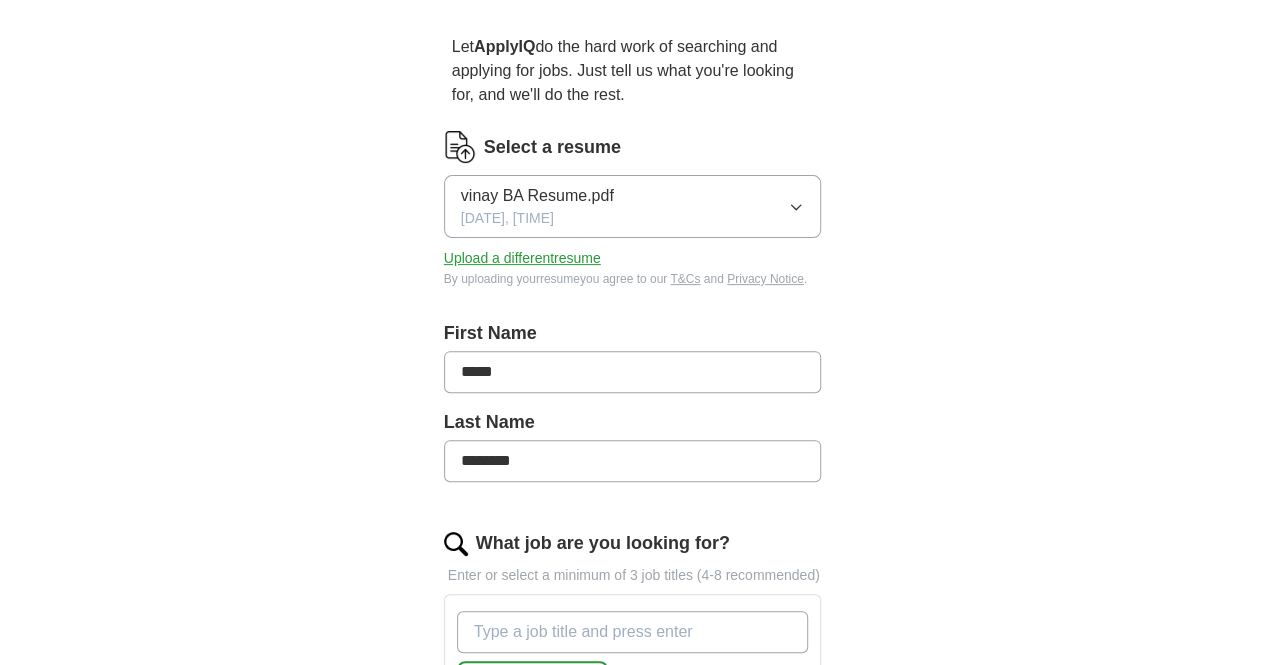 click on "*****" at bounding box center [633, 372] 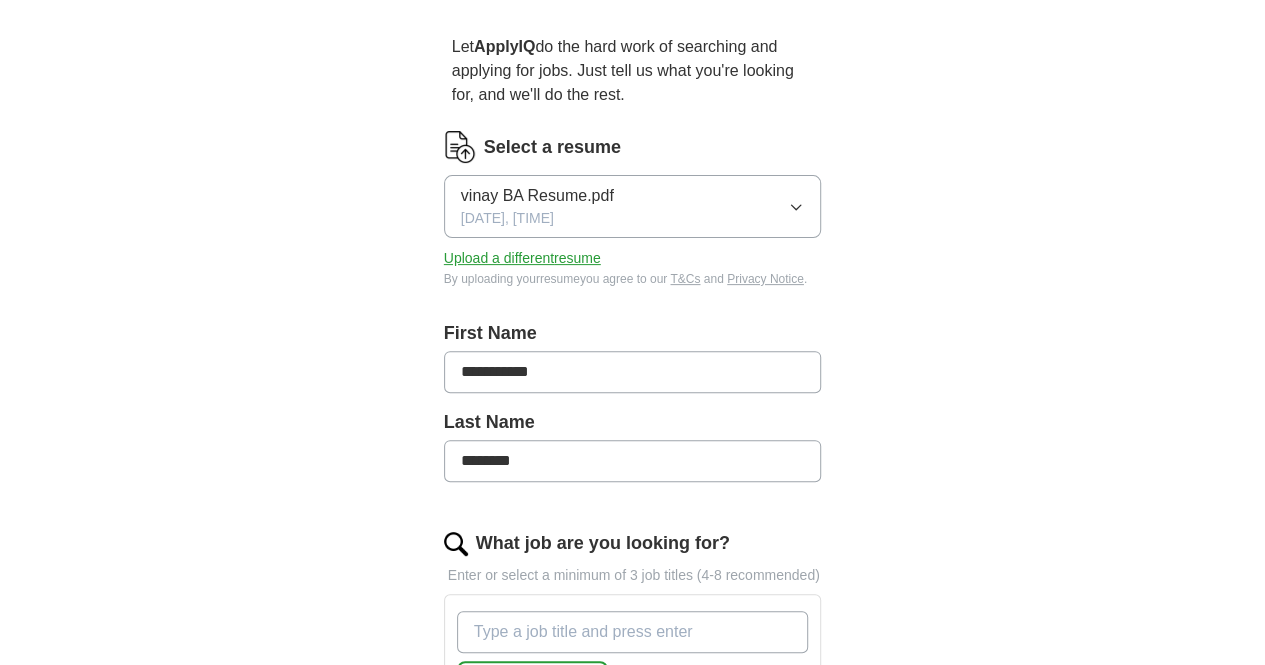 type on "**********" 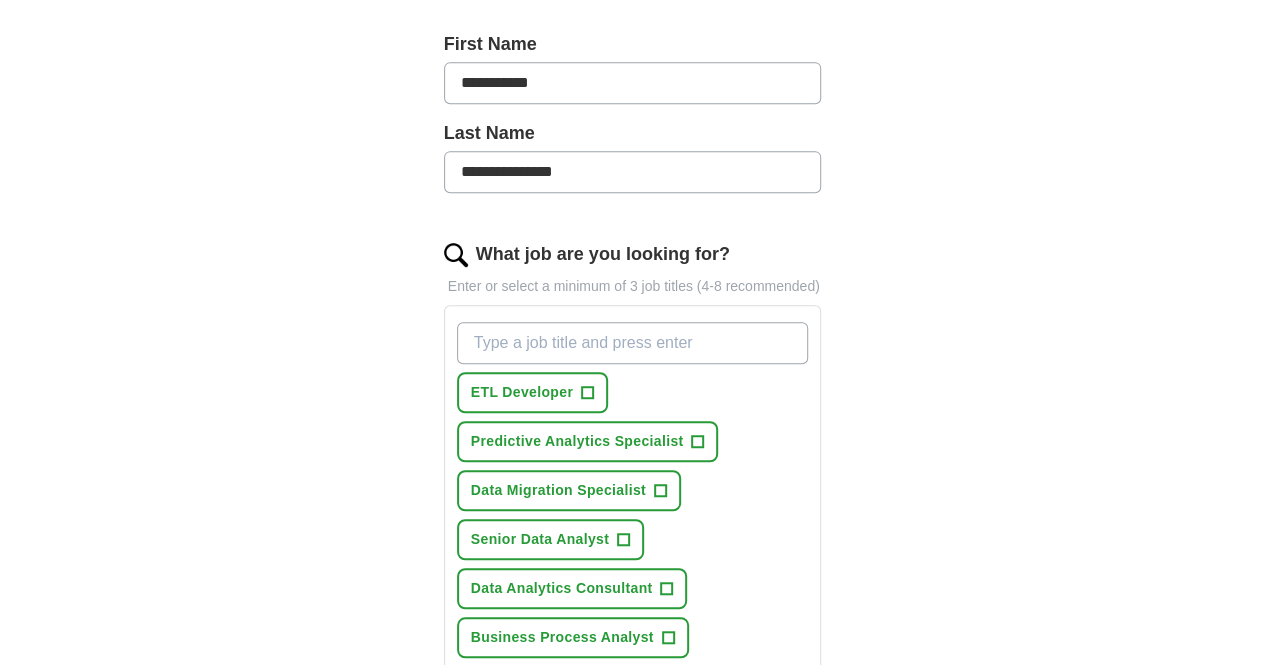 scroll, scrollTop: 463, scrollLeft: 0, axis: vertical 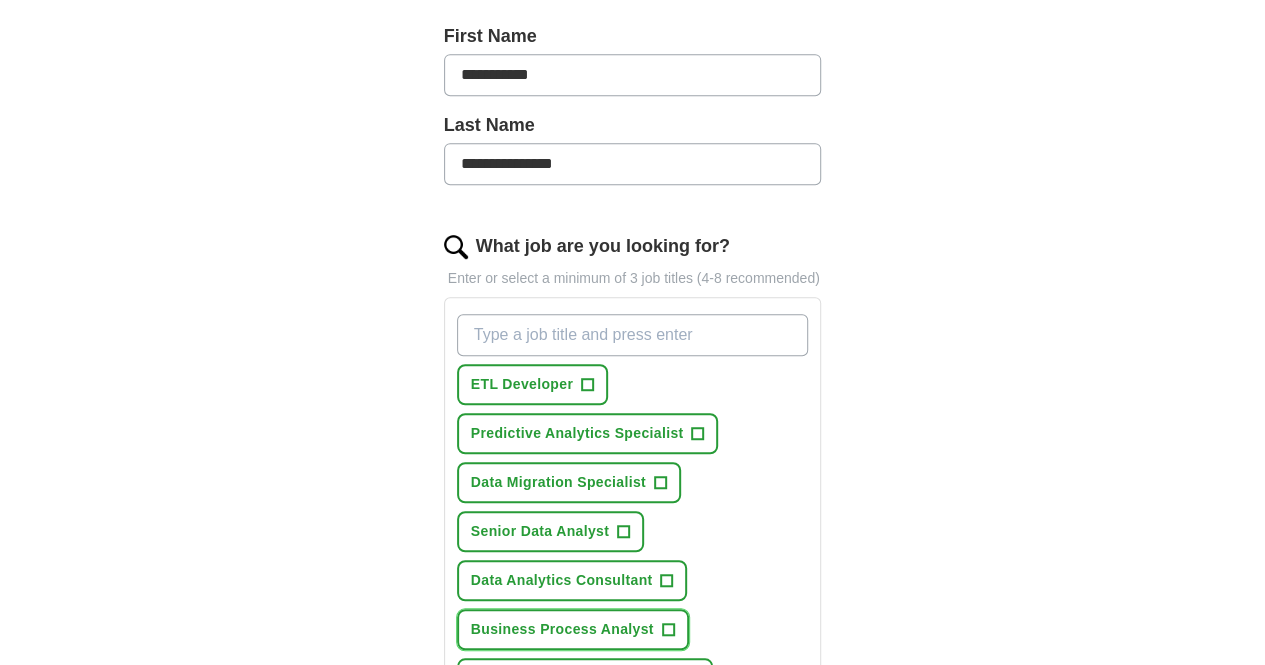 click on "+" at bounding box center [668, 630] 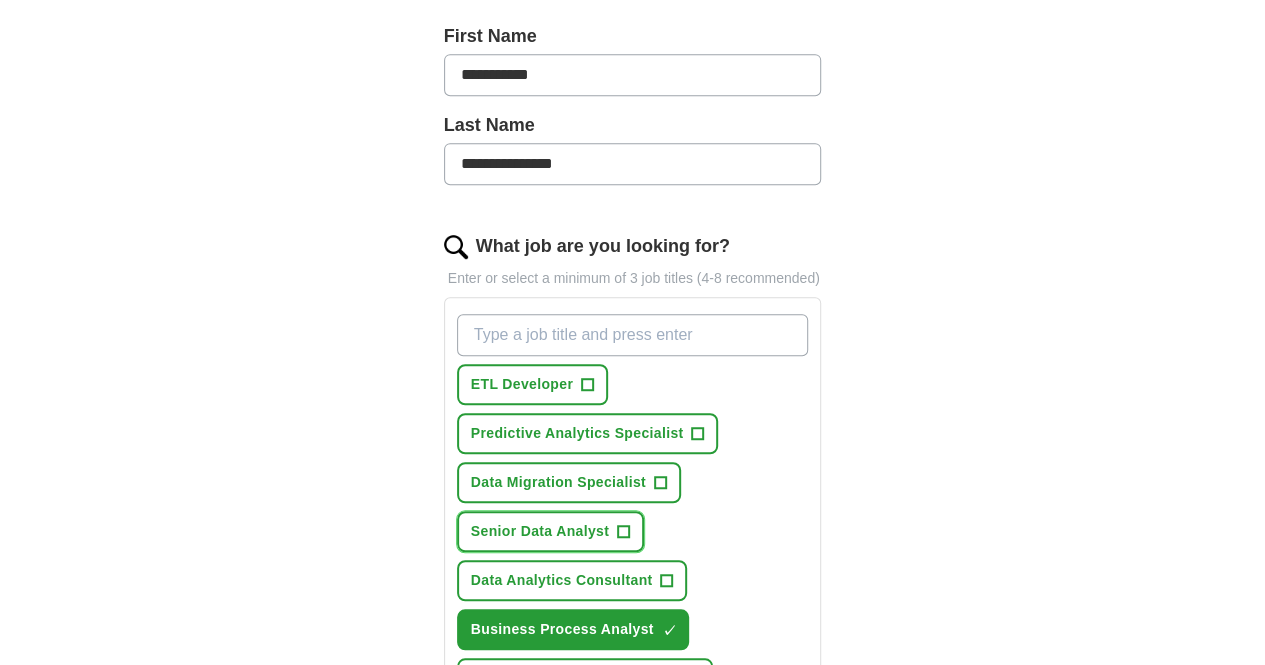click on "+" at bounding box center [624, 532] 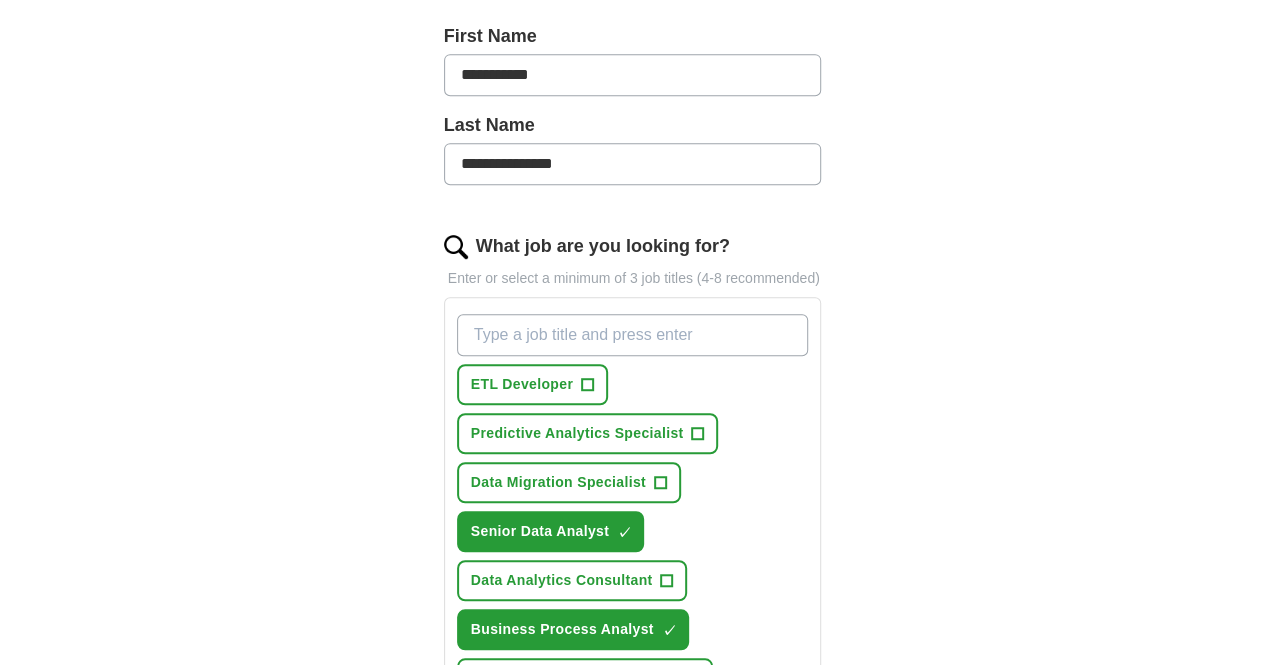 click on "+" at bounding box center [643, 777] 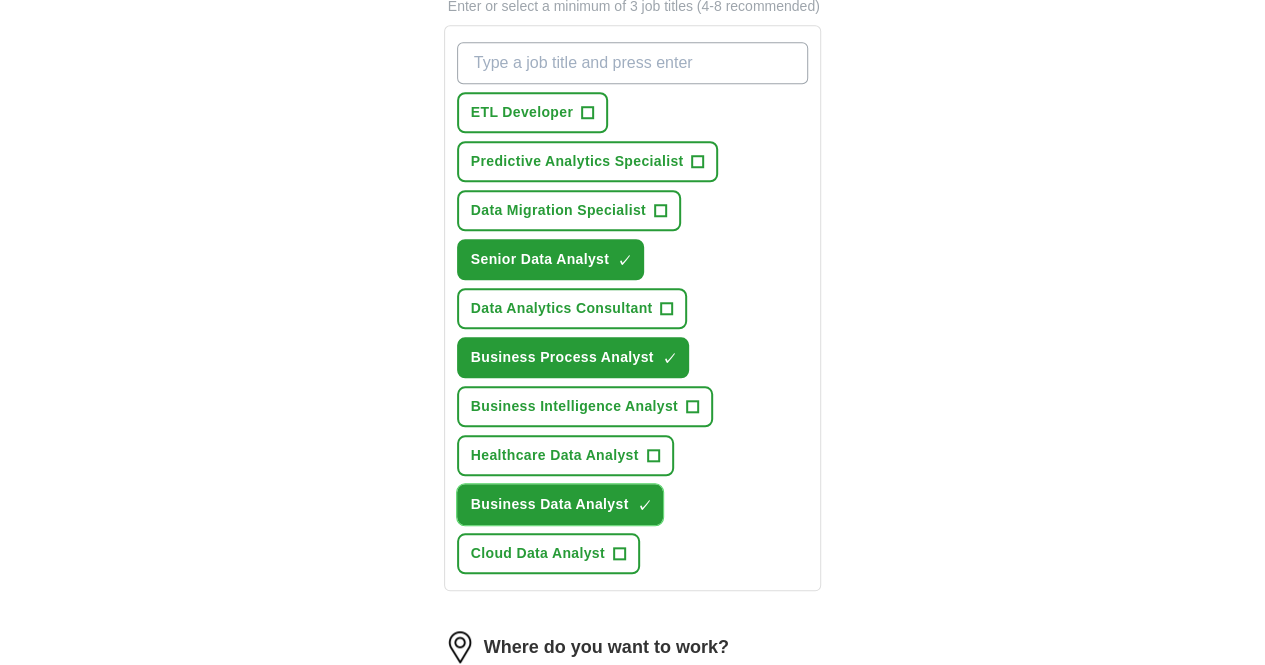 scroll, scrollTop: 736, scrollLeft: 0, axis: vertical 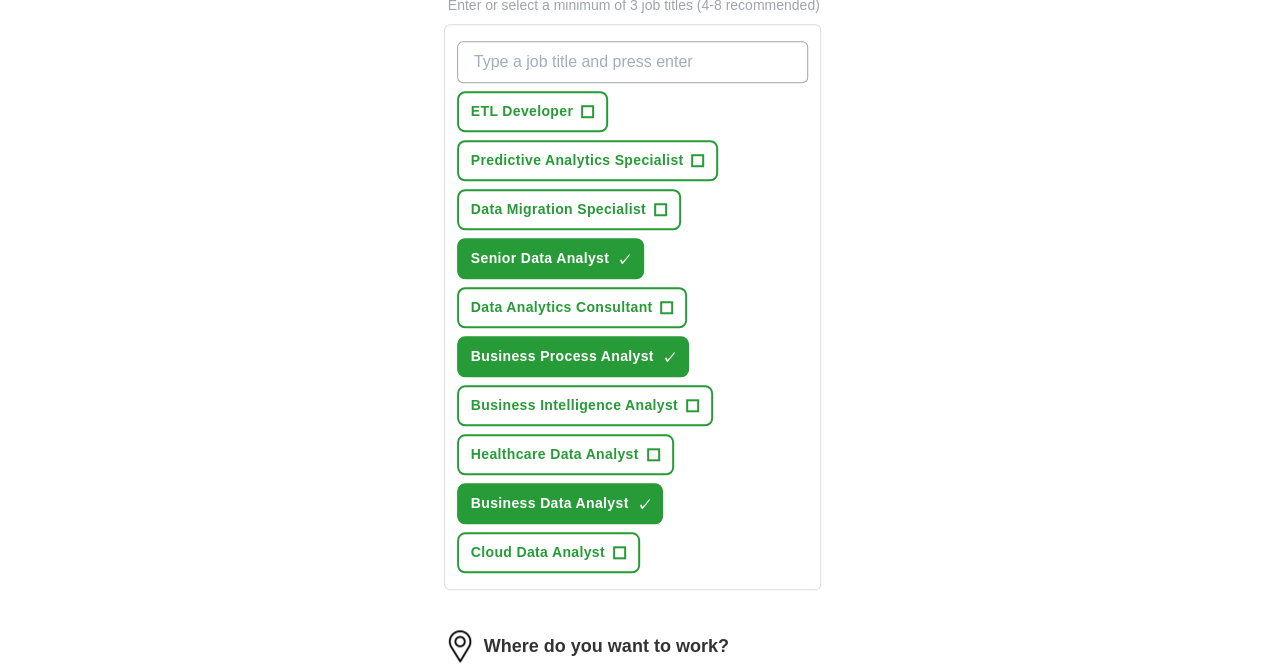 click at bounding box center (633, 691) 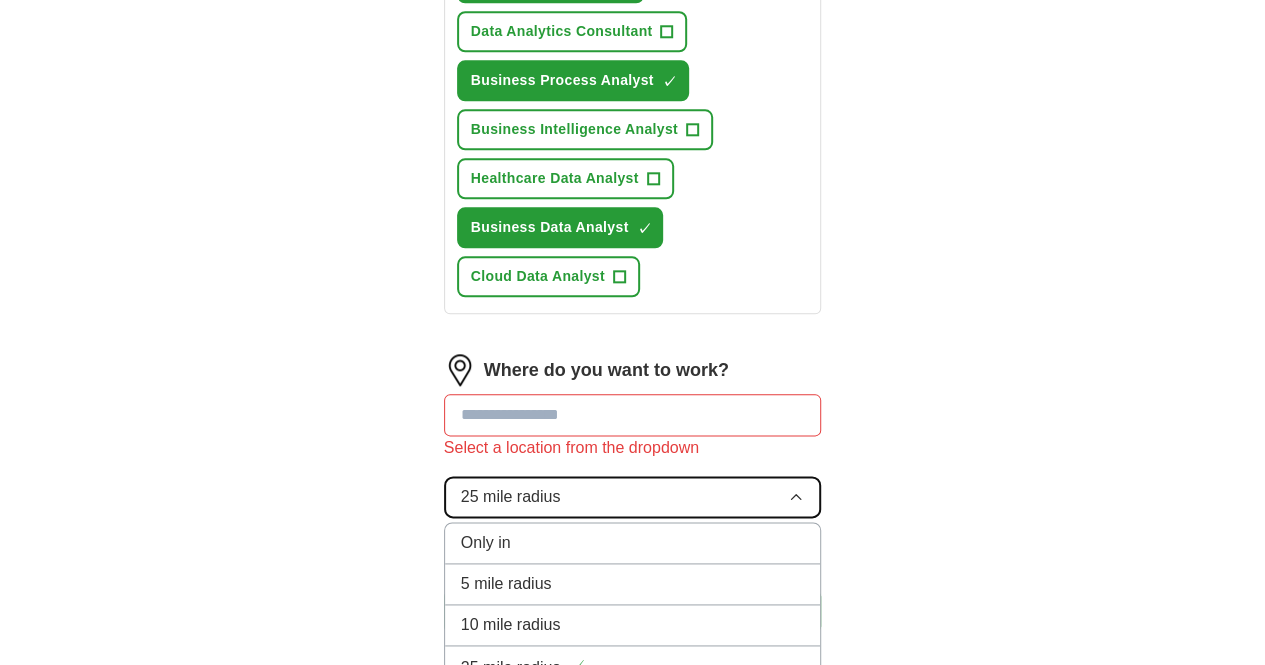 scroll, scrollTop: 1058, scrollLeft: 0, axis: vertical 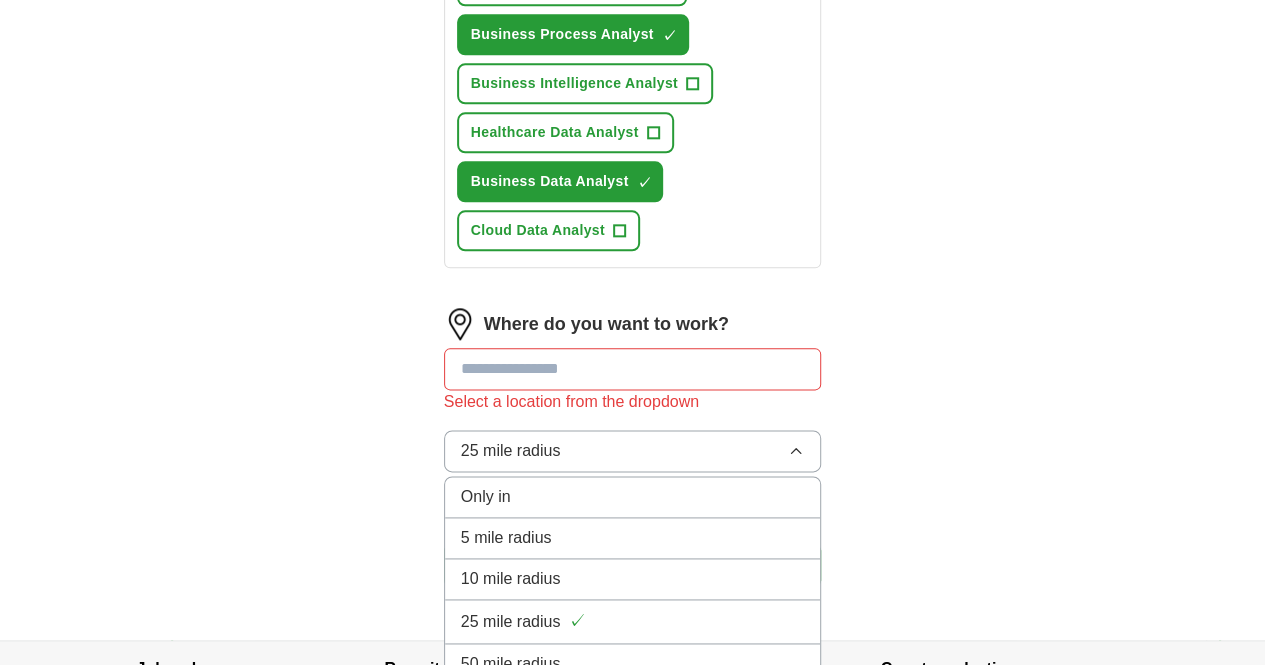 click on "100 mile radius" at bounding box center (633, 705) 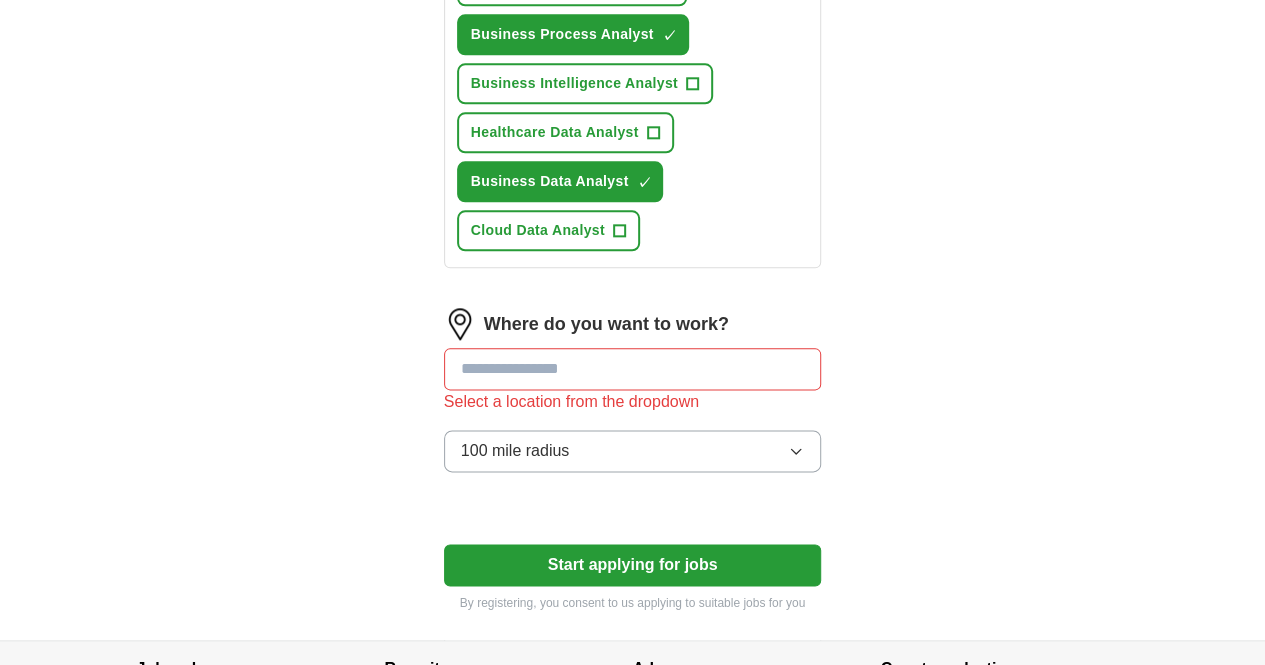 click on "**********" at bounding box center (633, -75) 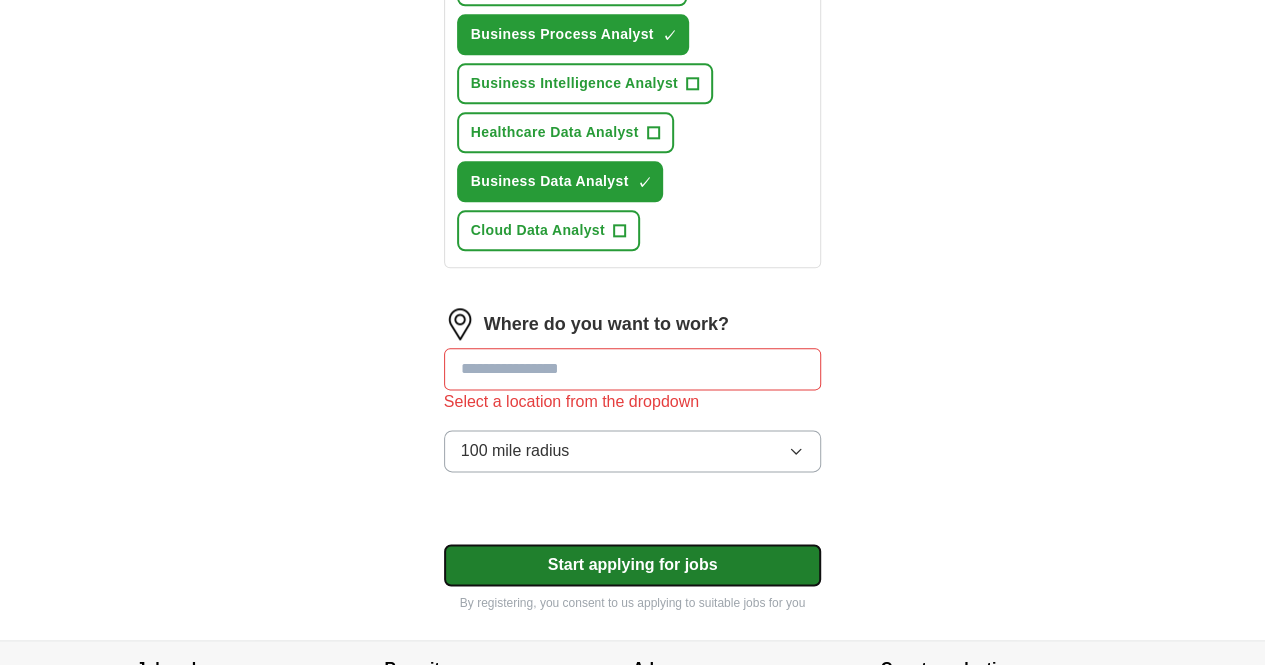 click on "Start applying for jobs" at bounding box center (633, 565) 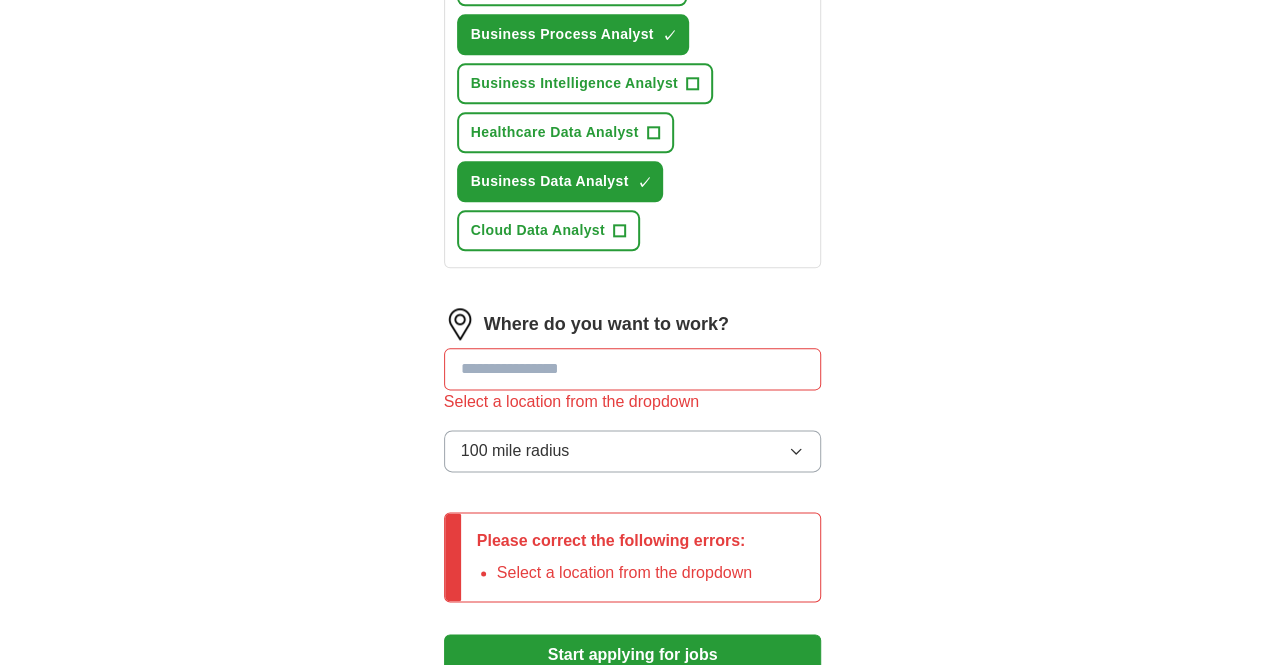 click at bounding box center (633, 369) 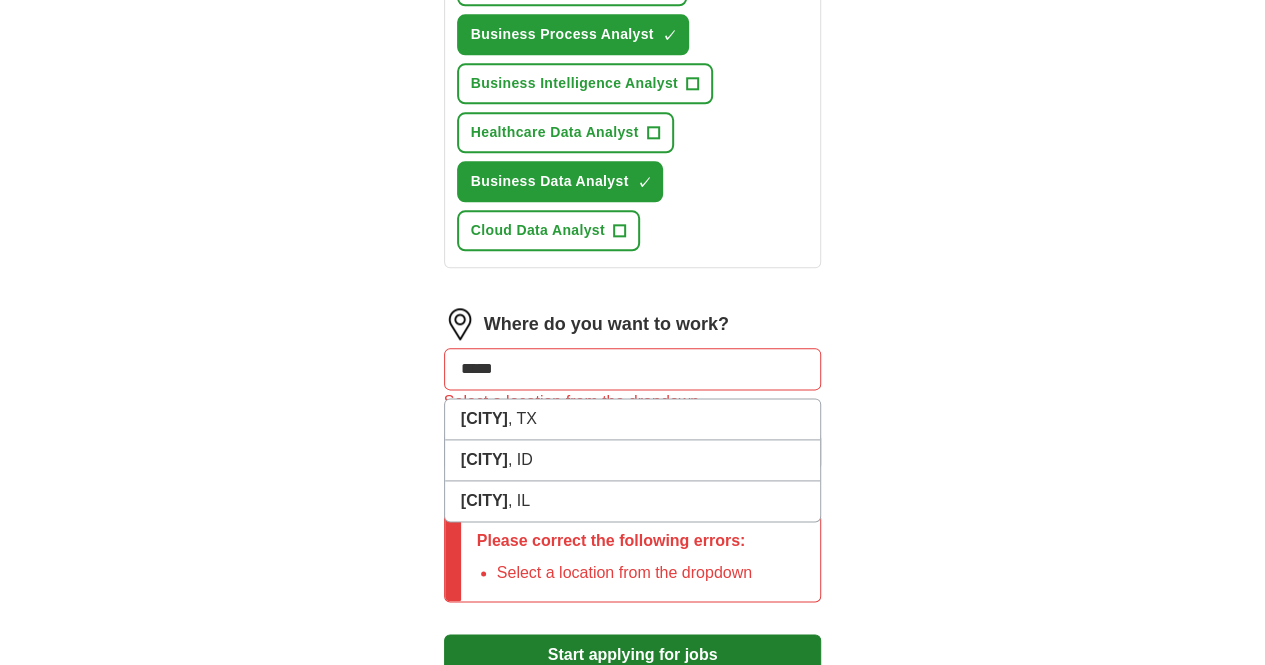 type on "*****" 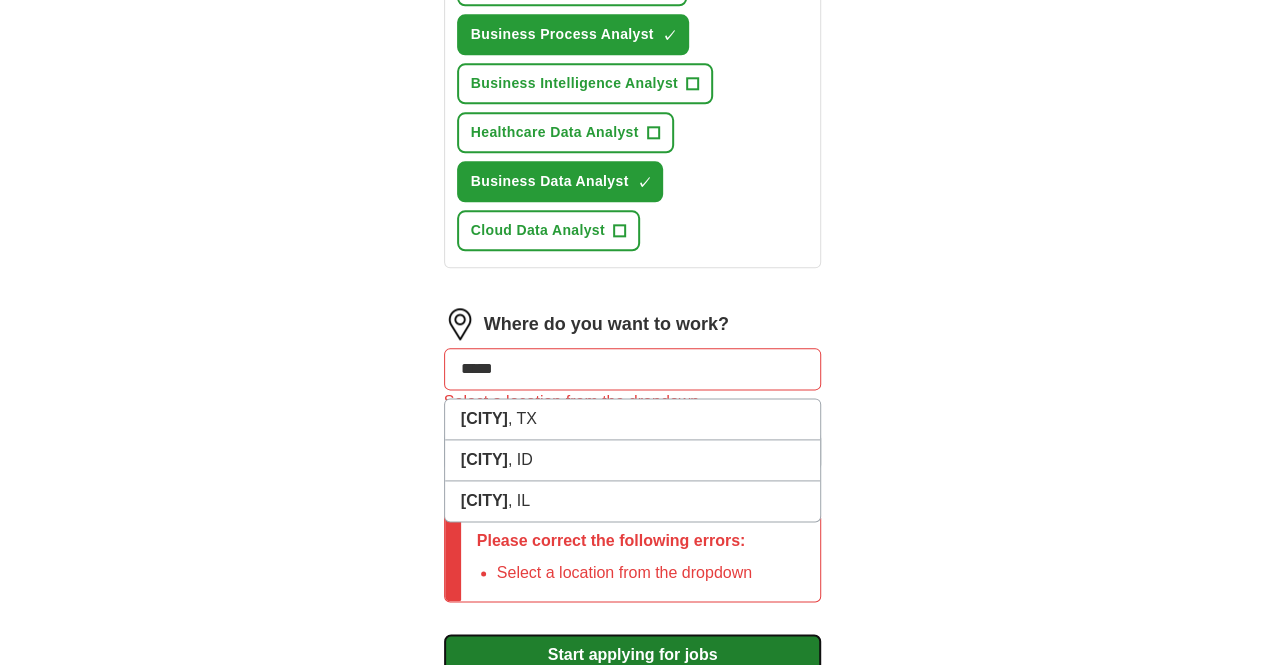 click on "Start applying for jobs" at bounding box center (633, 655) 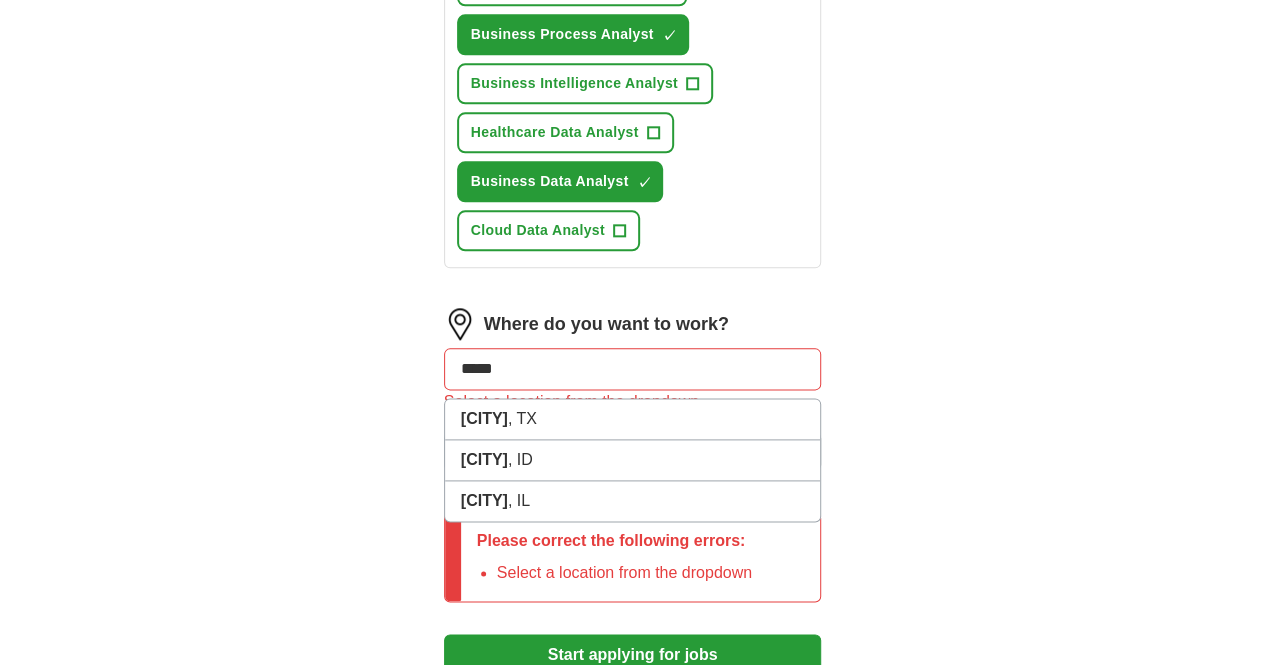 click on "*****" at bounding box center [633, 369] 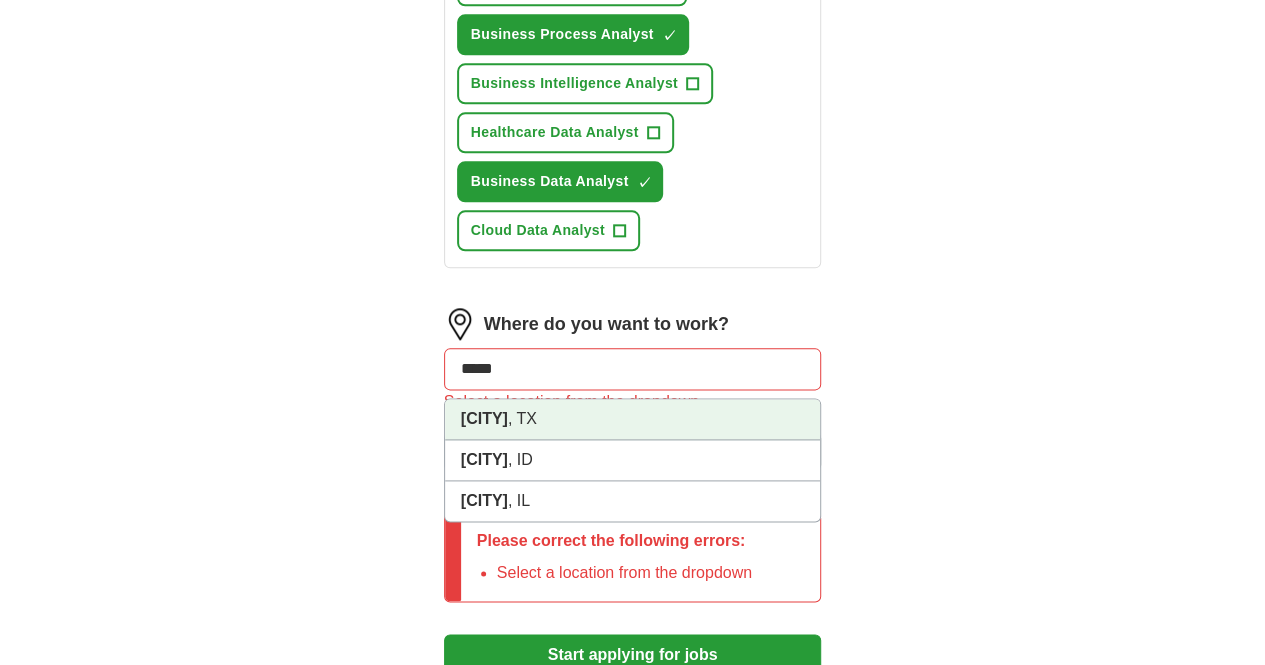 click on "[CITY], [STATE]" at bounding box center (633, 419) 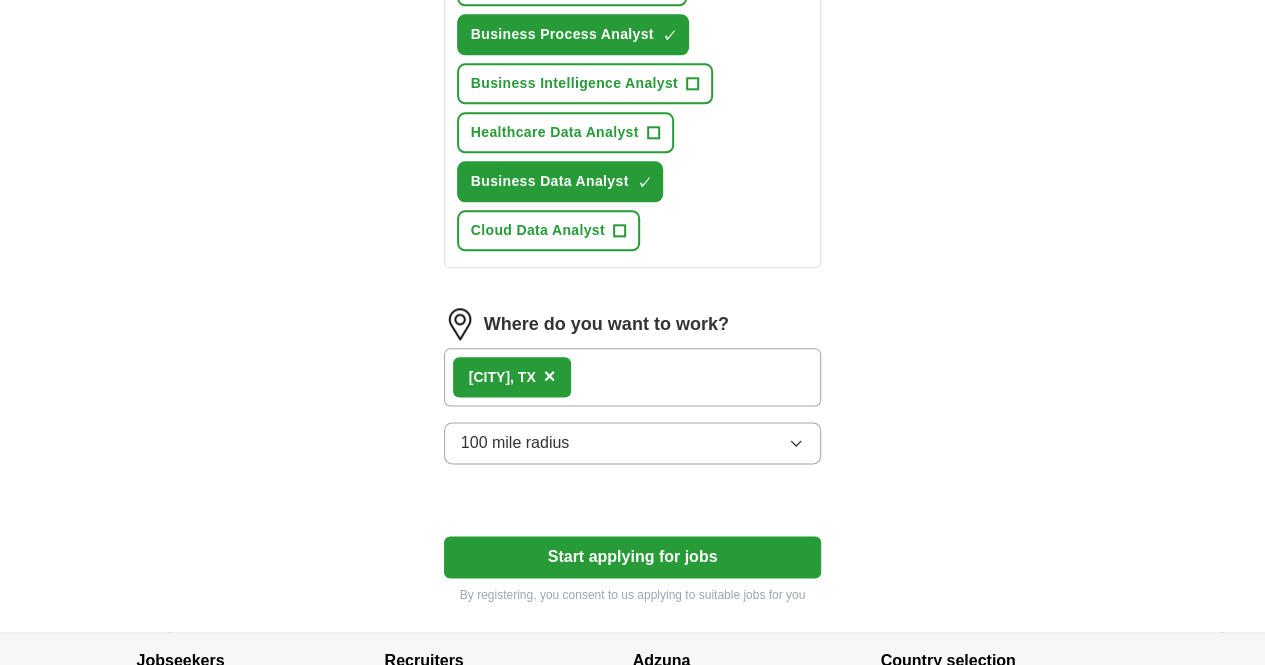 scroll, scrollTop: 1050, scrollLeft: 0, axis: vertical 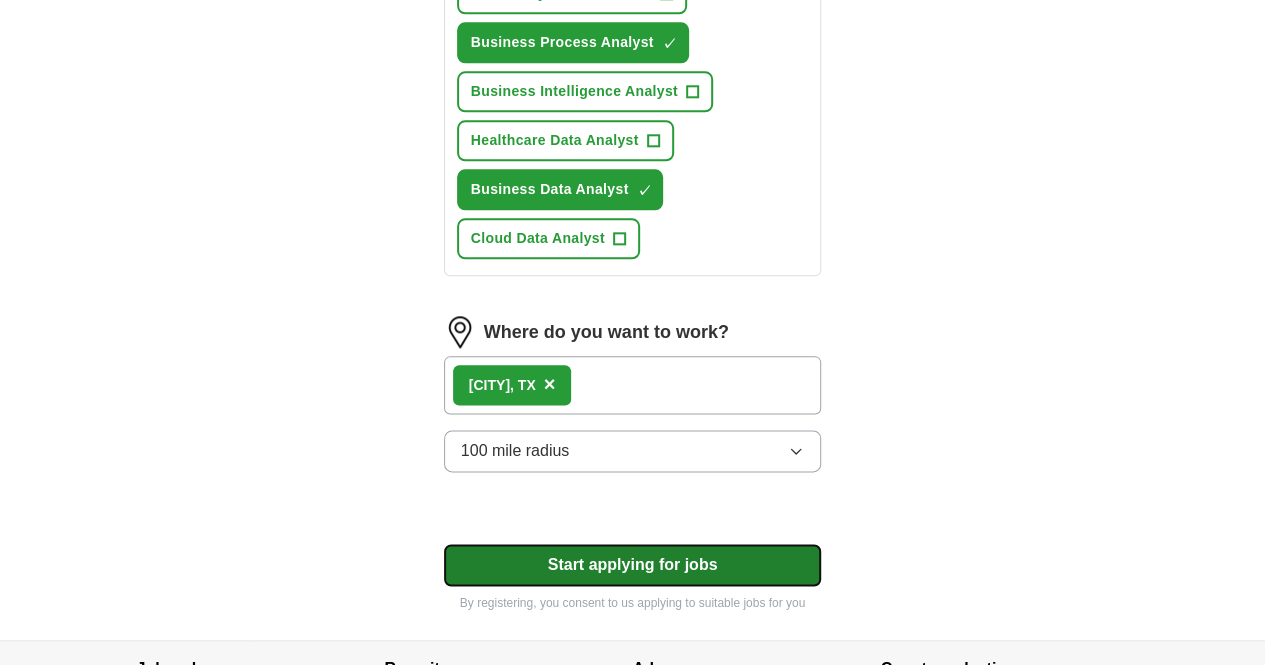 click on "Start applying for jobs" at bounding box center (633, 565) 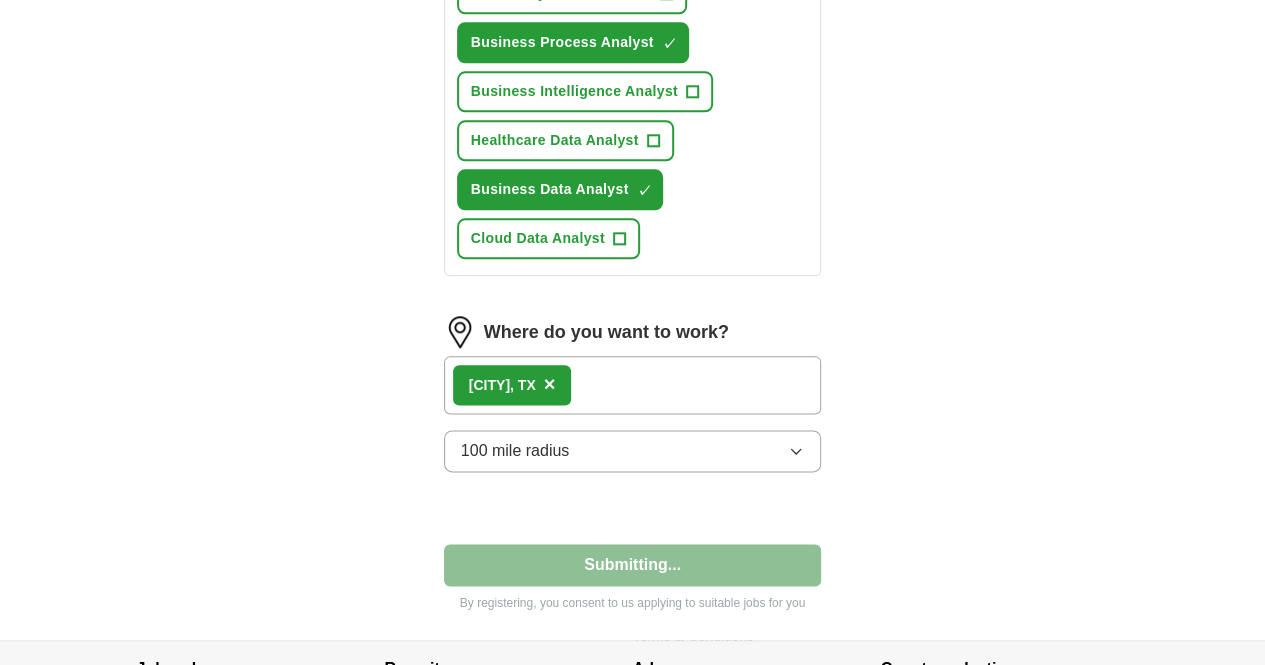 select on "**" 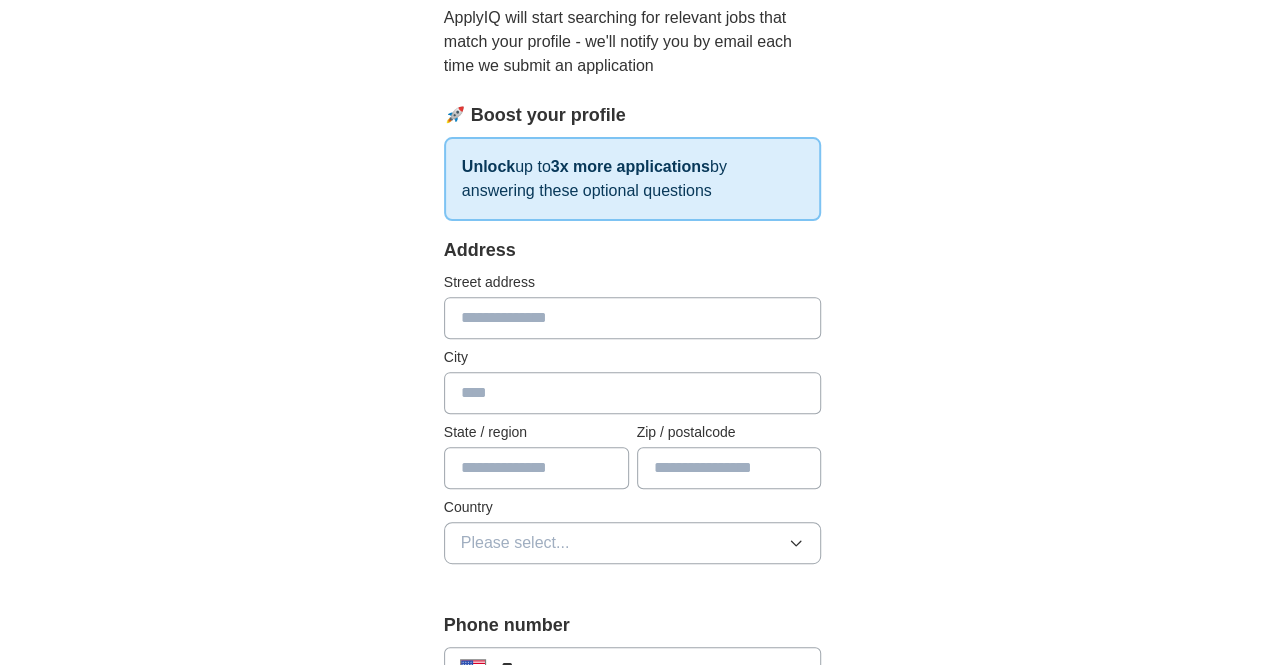scroll, scrollTop: 0, scrollLeft: 0, axis: both 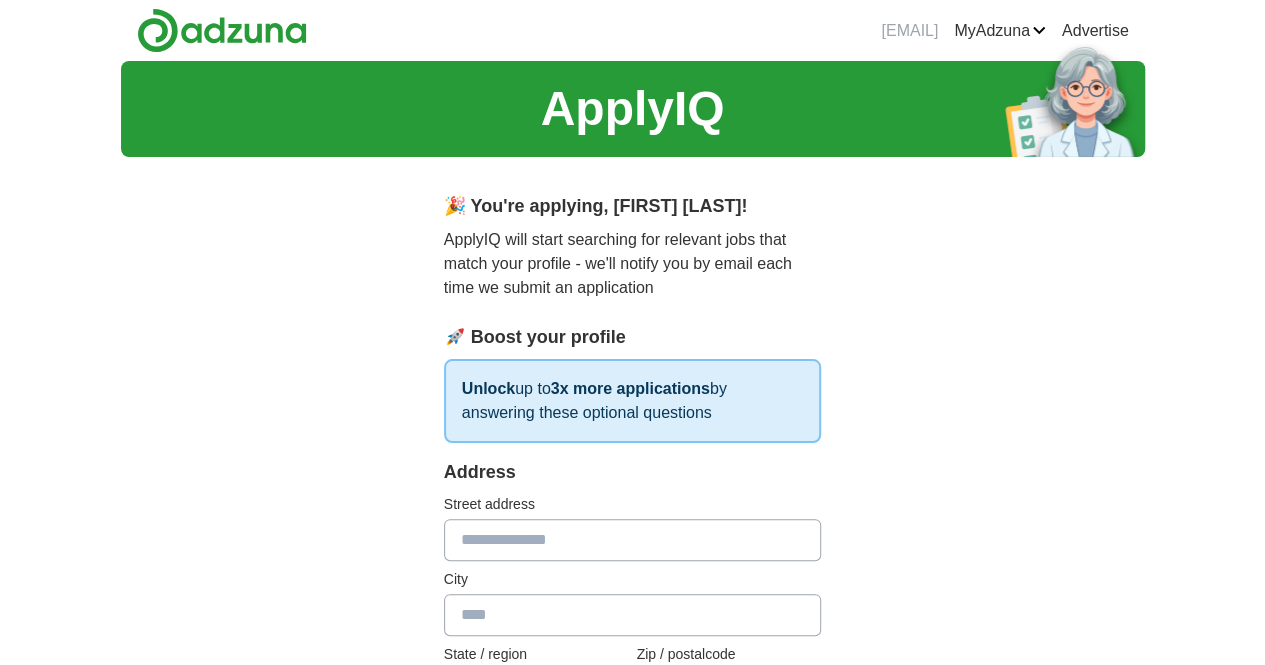 click at bounding box center (633, 540) 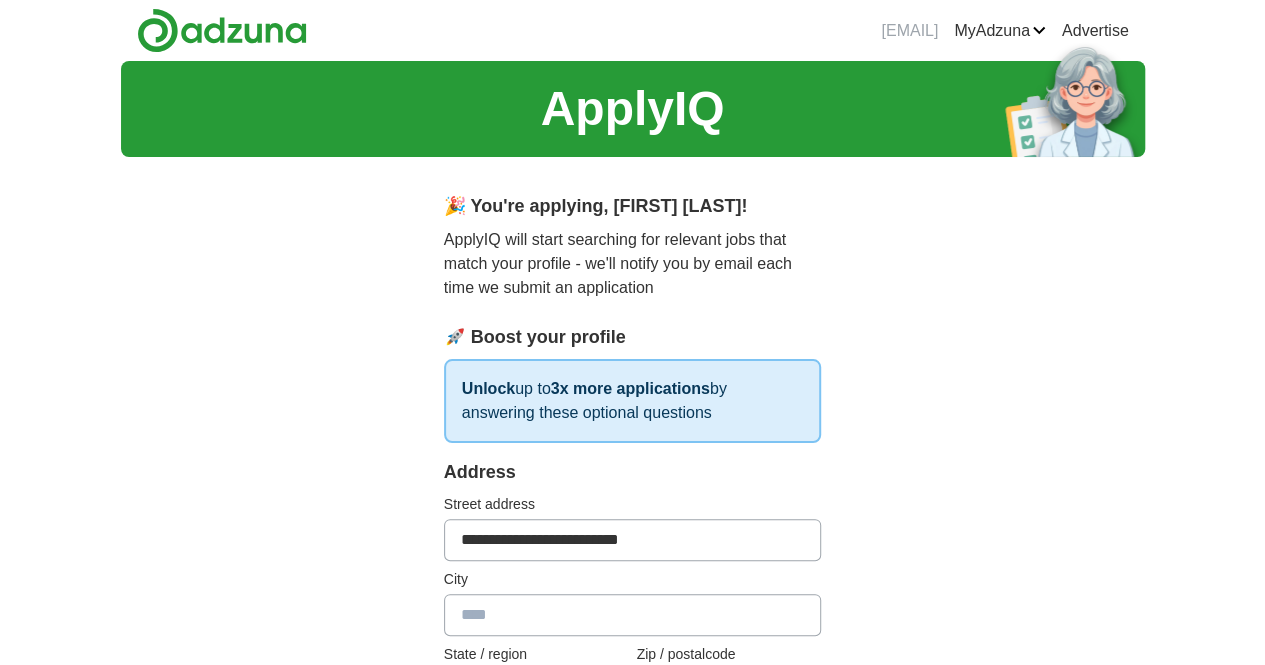 type on "******" 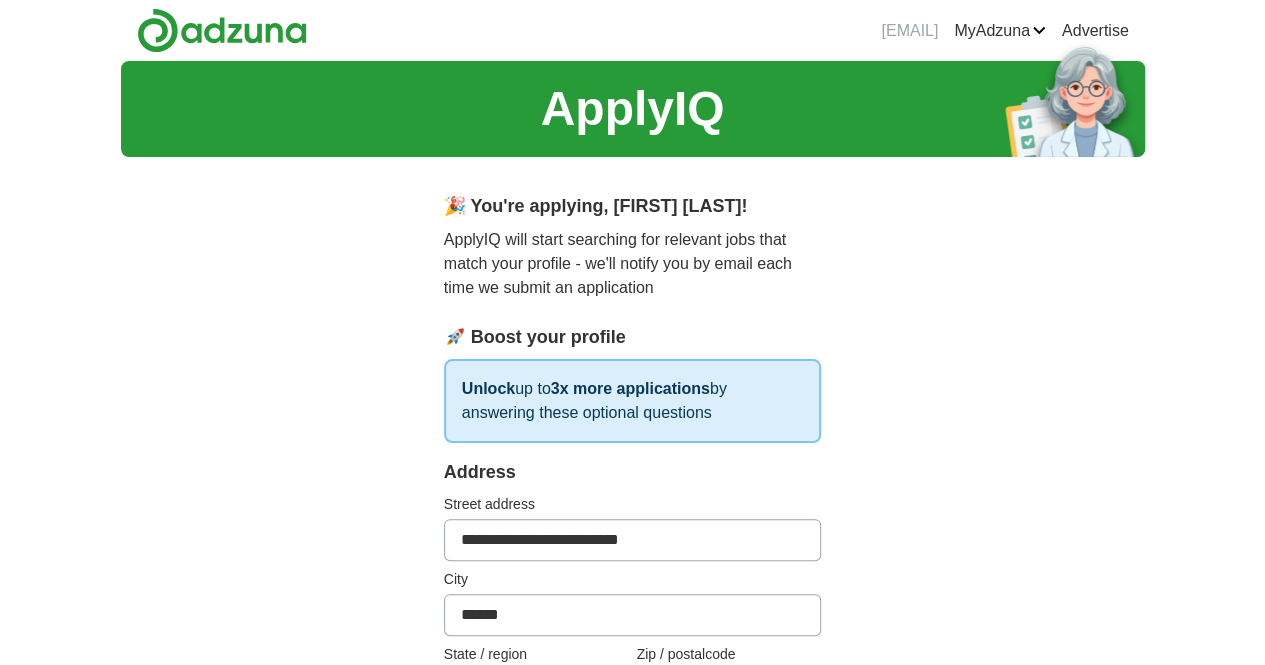 type on "**" 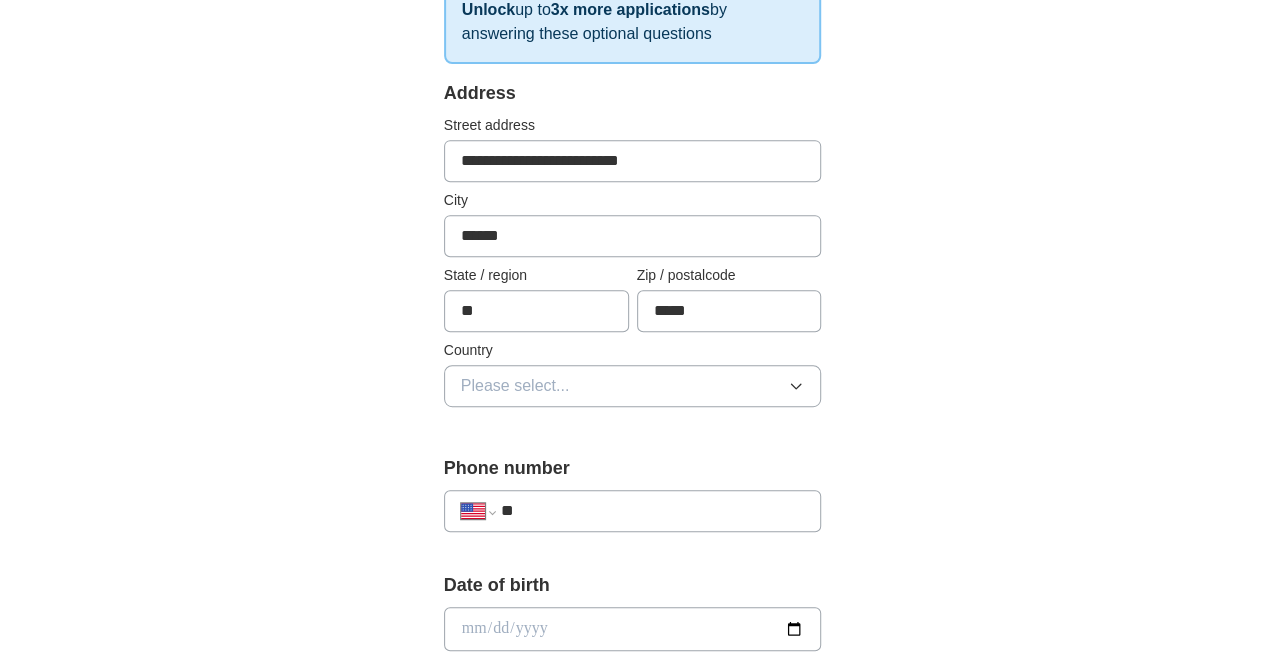 scroll, scrollTop: 380, scrollLeft: 0, axis: vertical 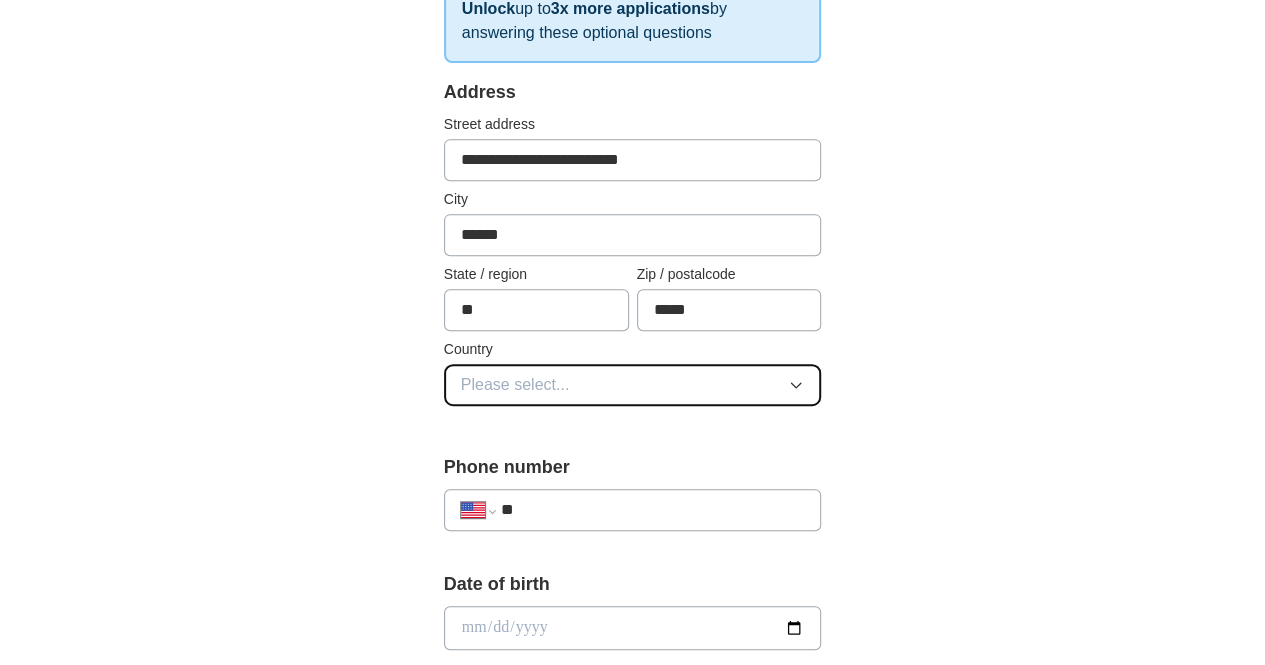click on "Please select..." at bounding box center [633, 385] 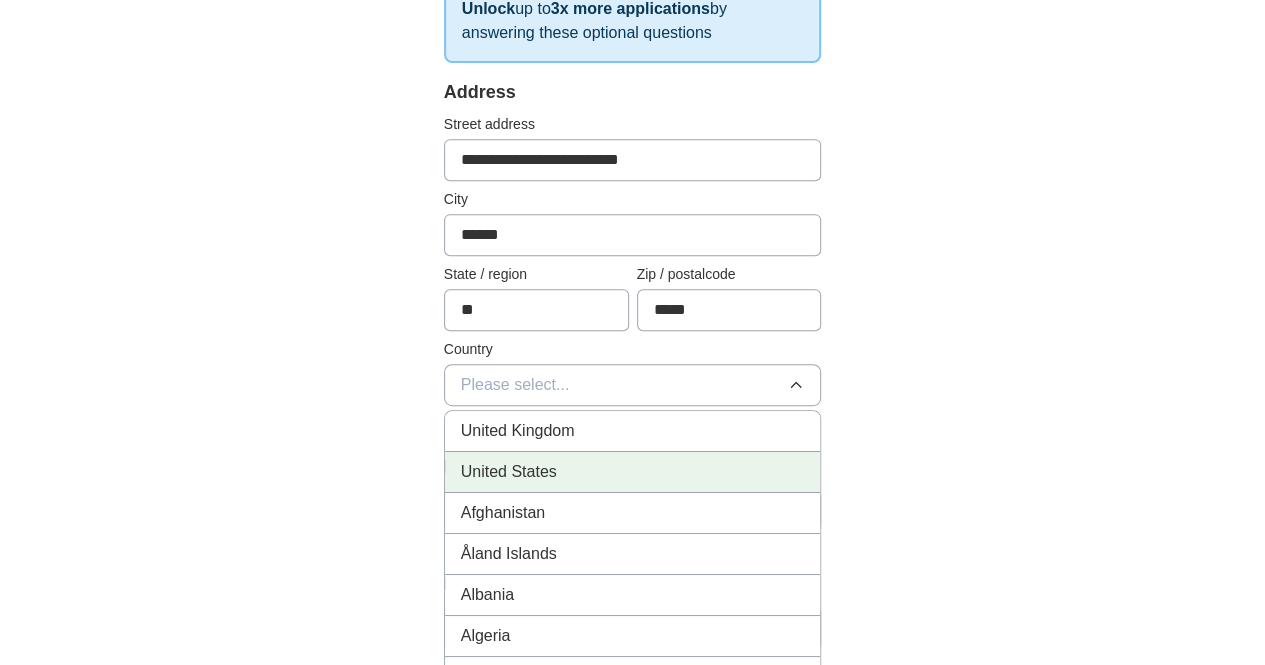 click on "United States" at bounding box center (633, 472) 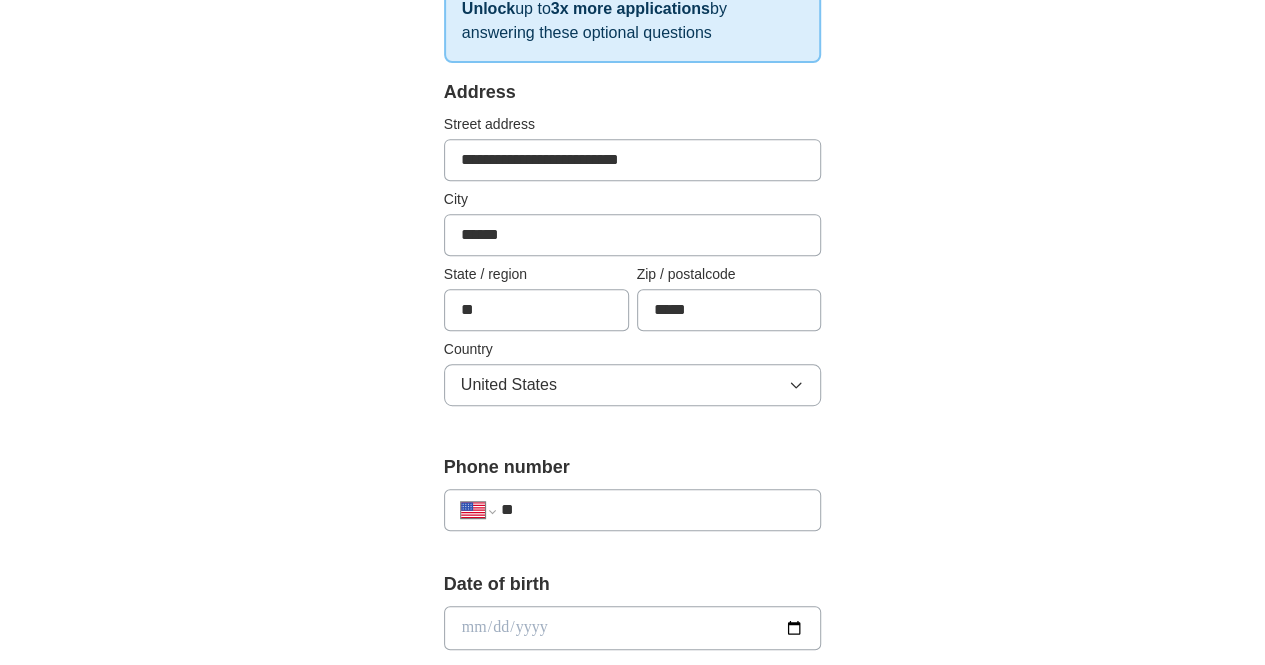 click on "**" at bounding box center (653, 510) 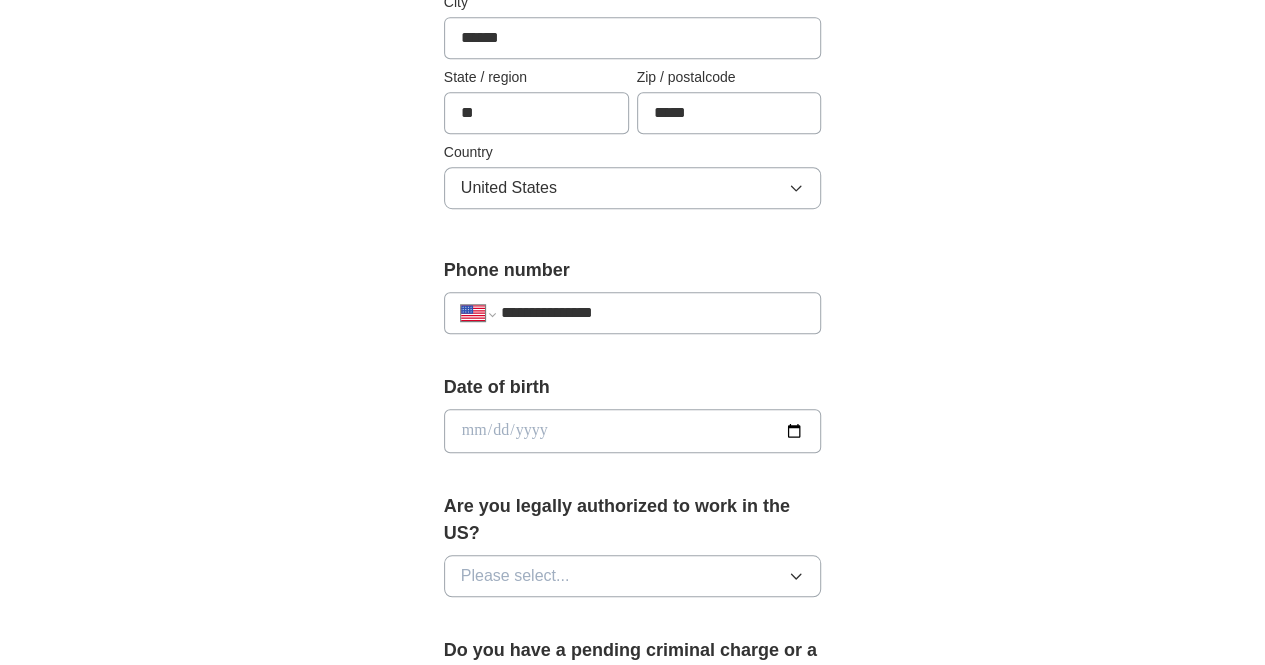 scroll, scrollTop: 607, scrollLeft: 0, axis: vertical 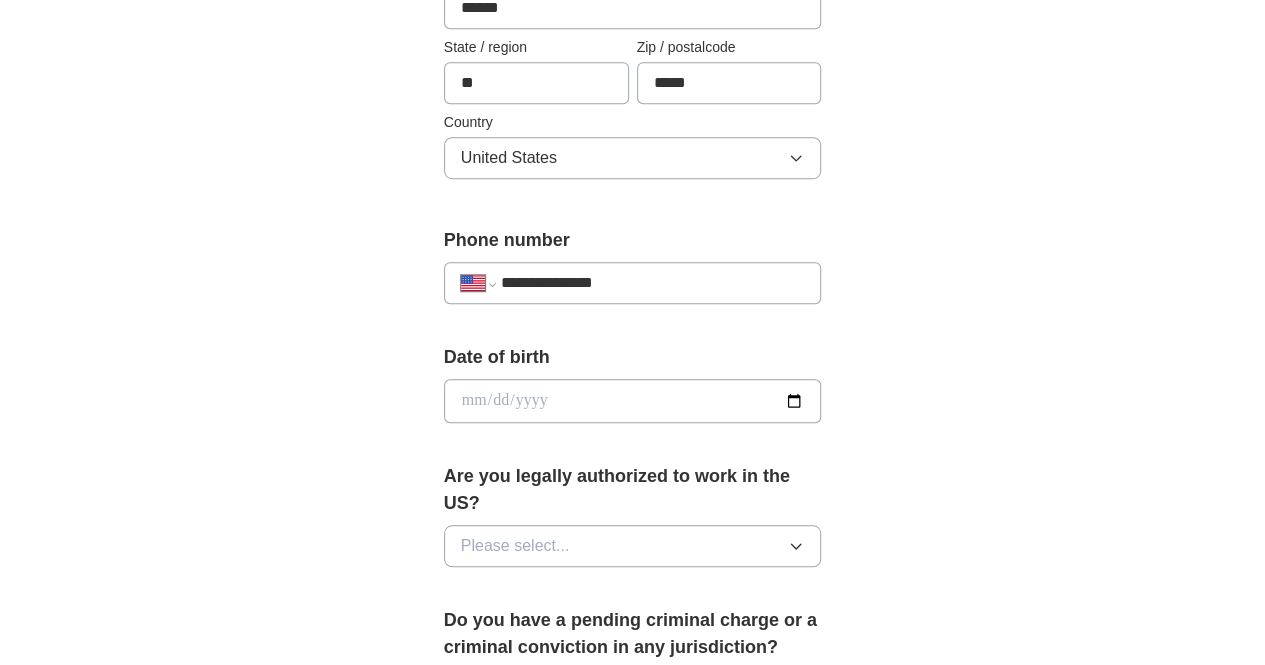type on "**********" 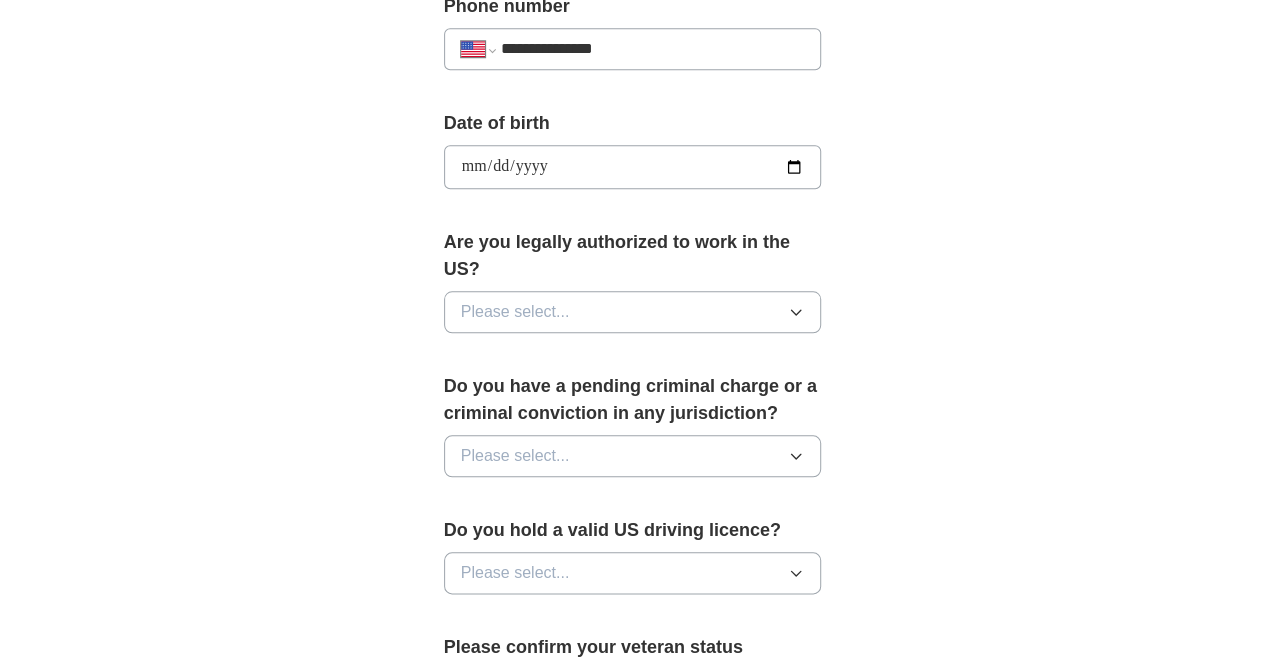 scroll, scrollTop: 843, scrollLeft: 0, axis: vertical 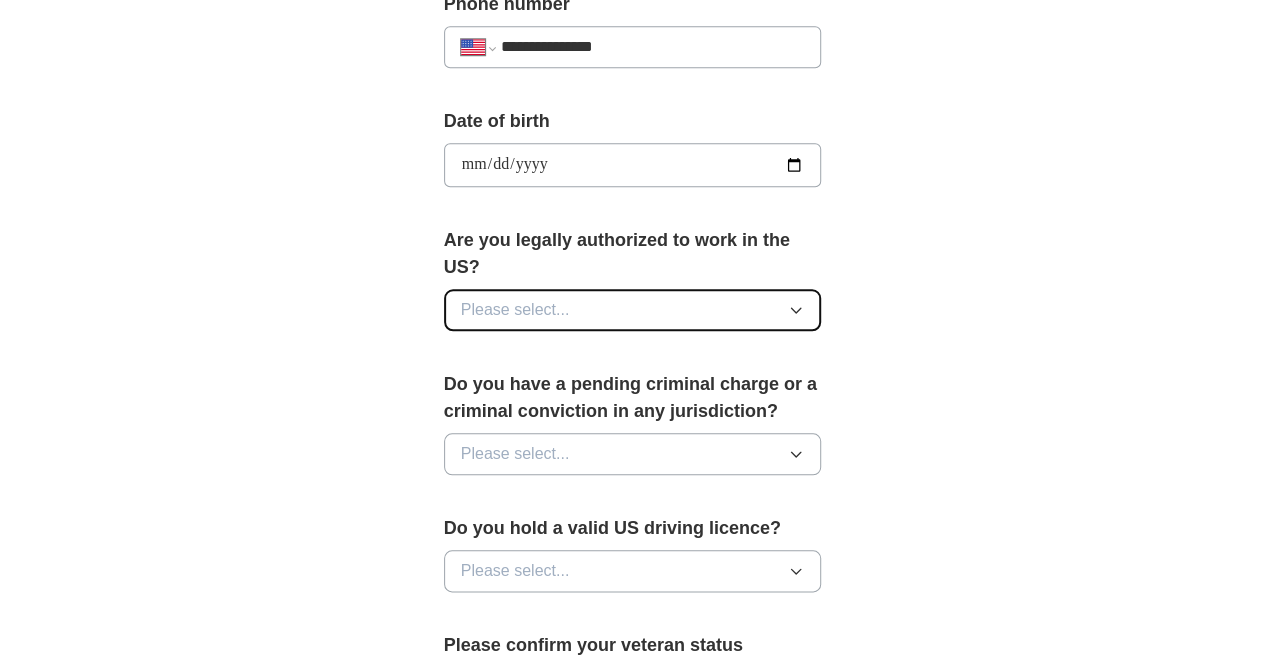 click on "Please select..." at bounding box center (633, 310) 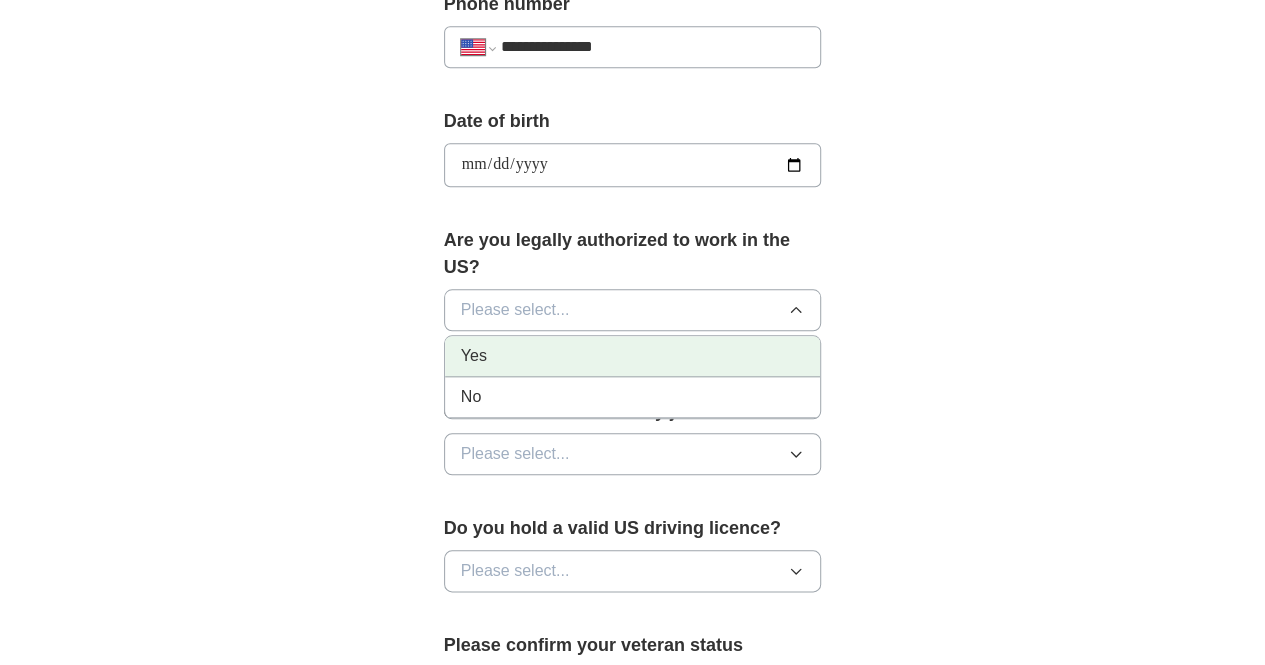 click on "Yes" at bounding box center [633, 356] 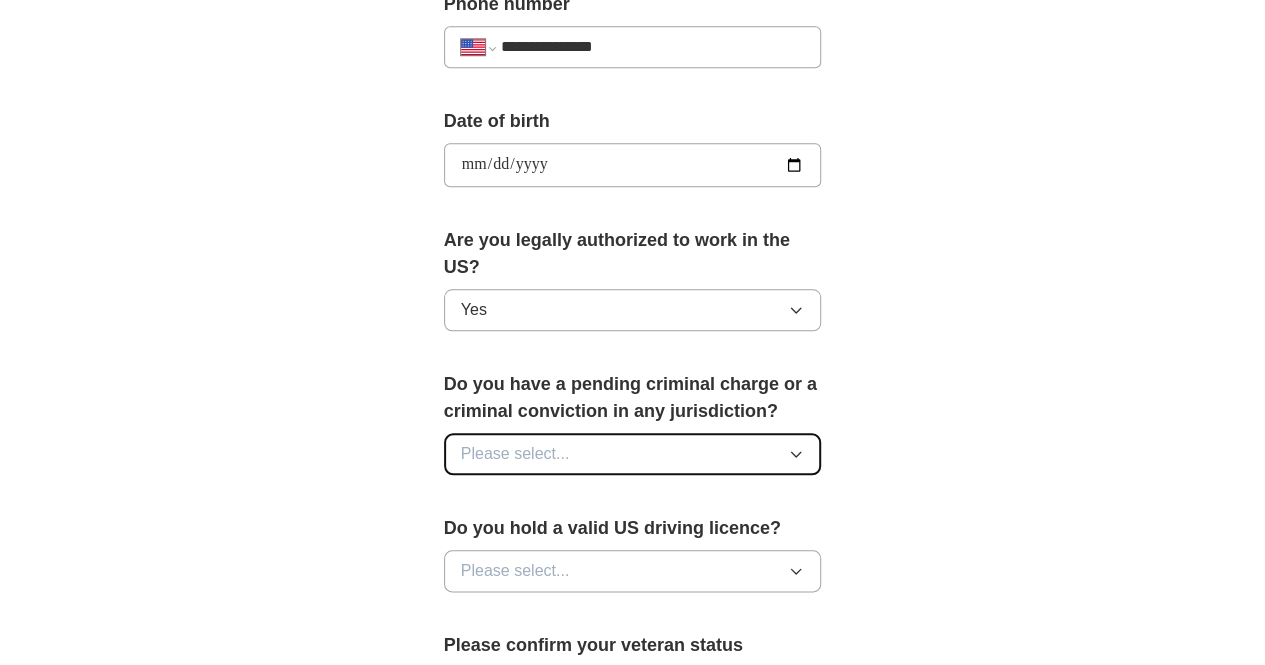 click on "Please select..." at bounding box center [633, 454] 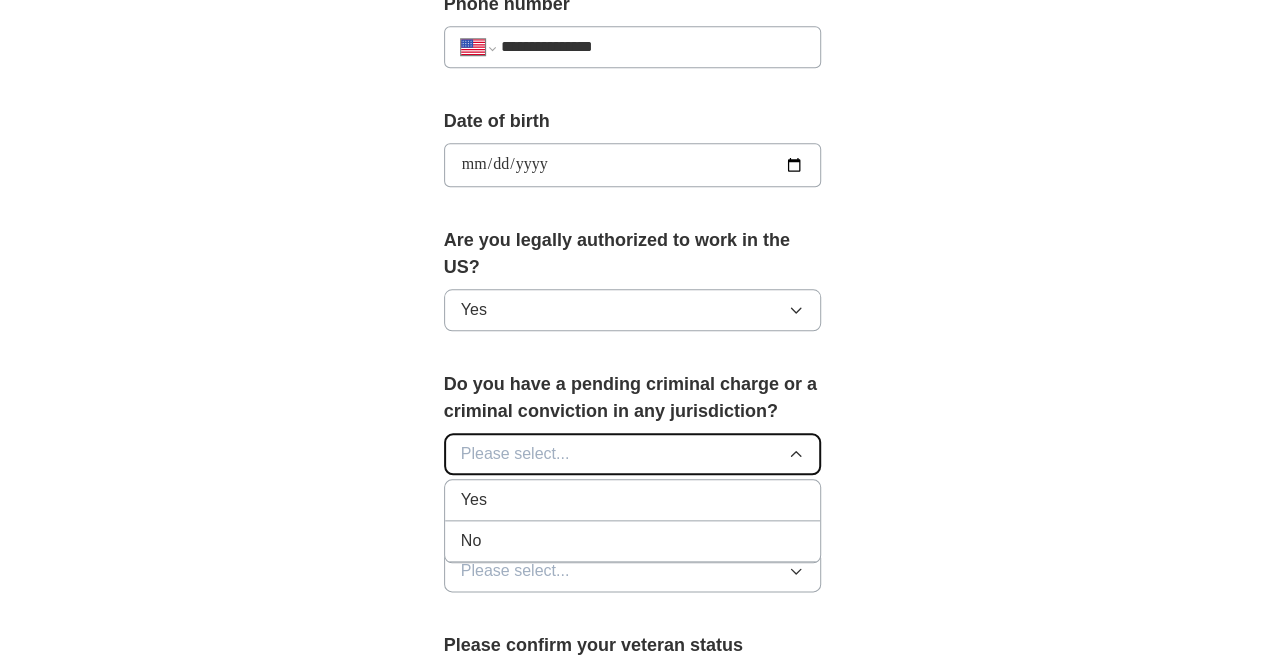 click on "Please select..." at bounding box center [515, 454] 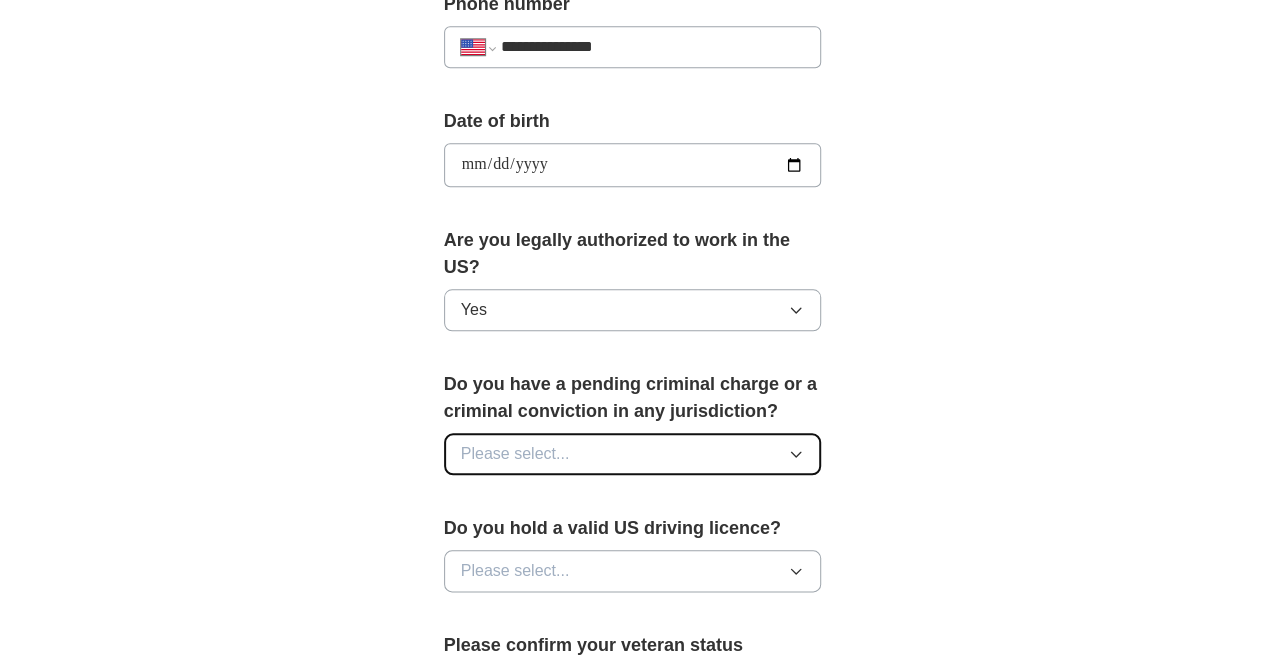 click on "Please select..." at bounding box center (633, 454) 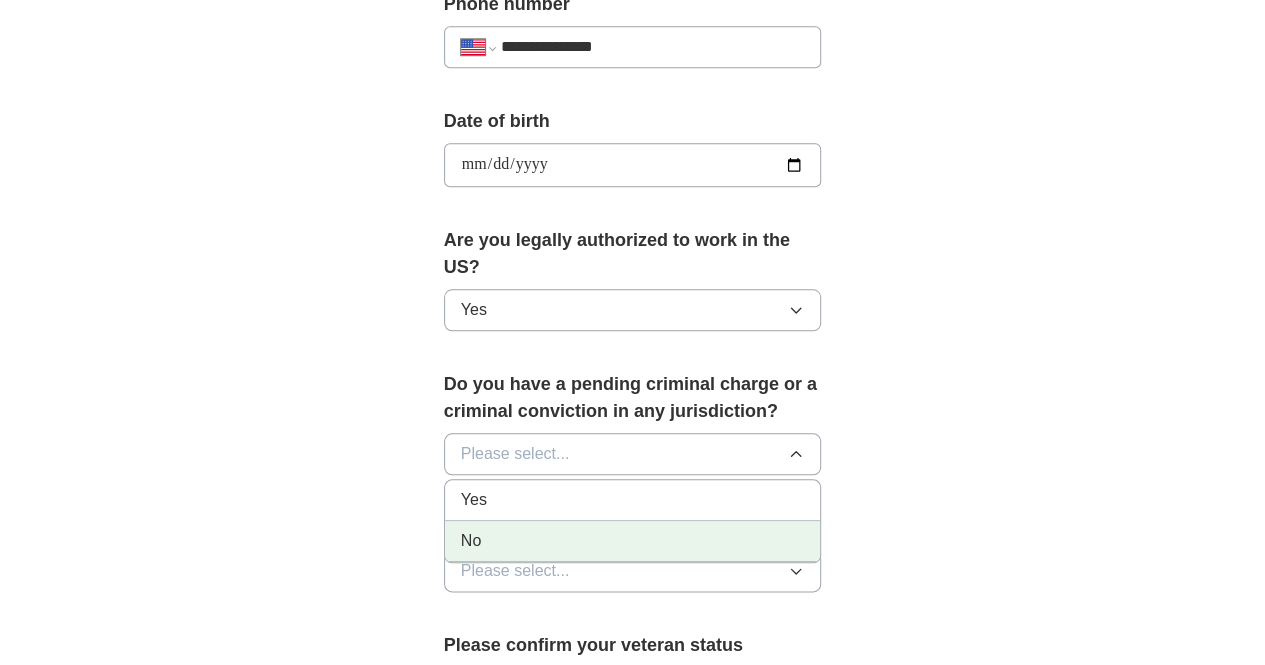 click on "No" at bounding box center [633, 541] 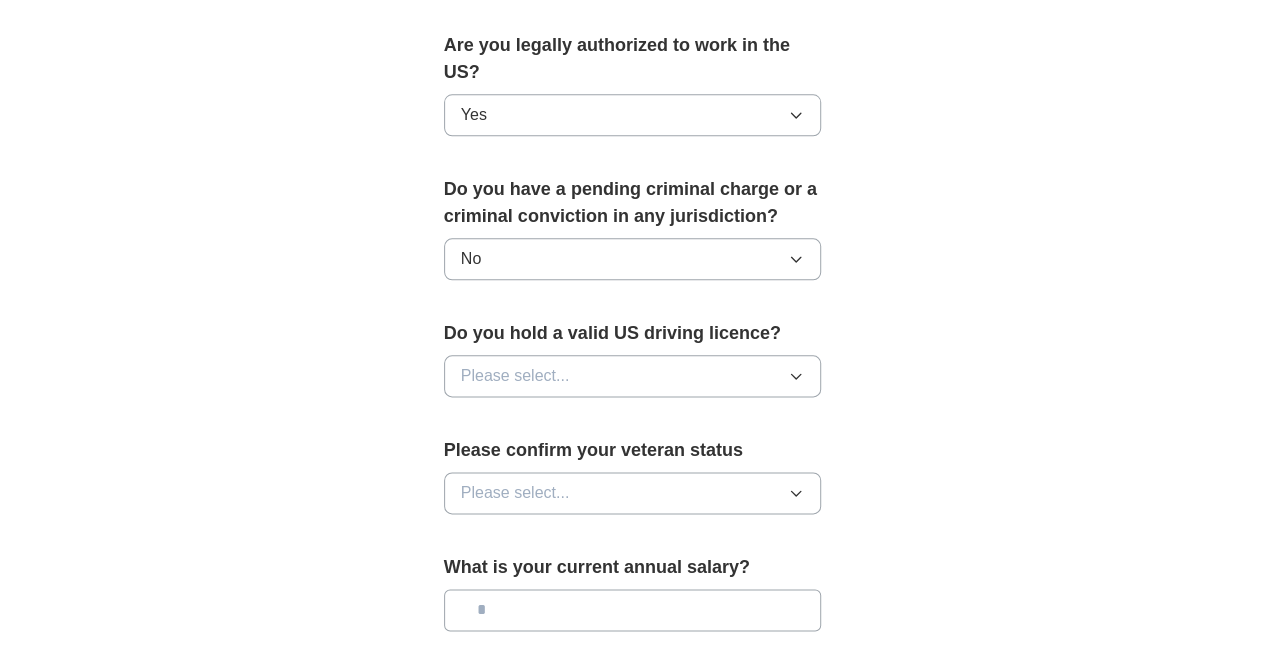 scroll, scrollTop: 1039, scrollLeft: 0, axis: vertical 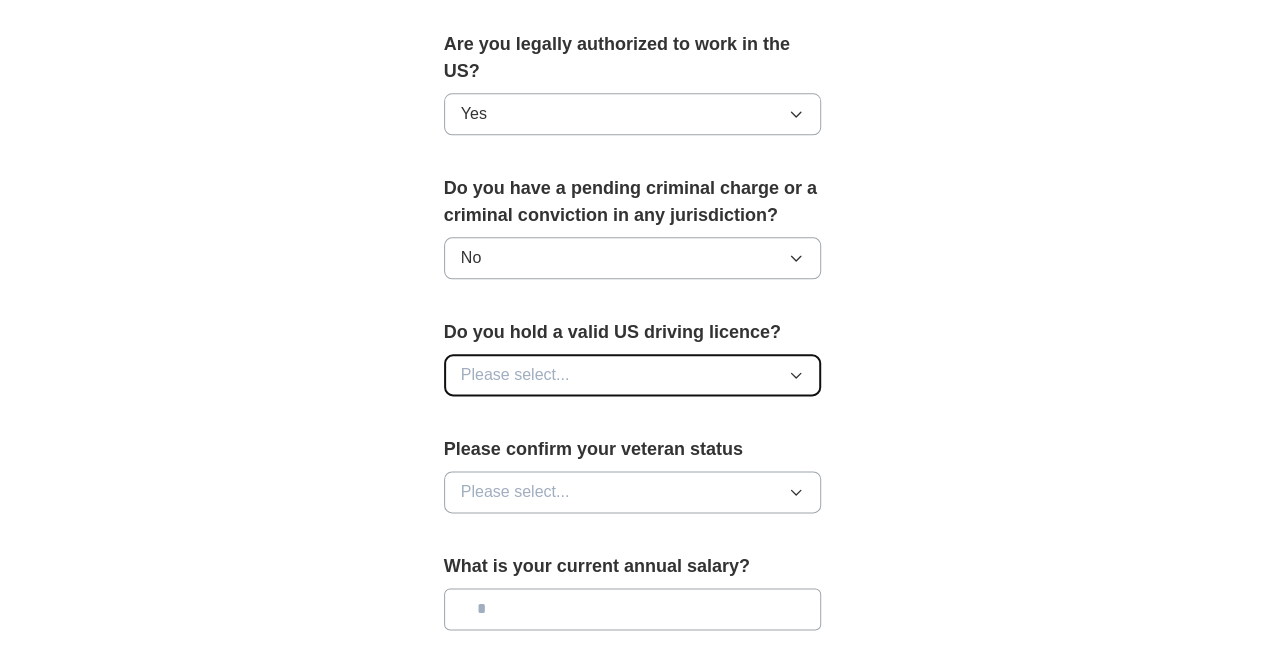 click on "Please select..." at bounding box center [633, 375] 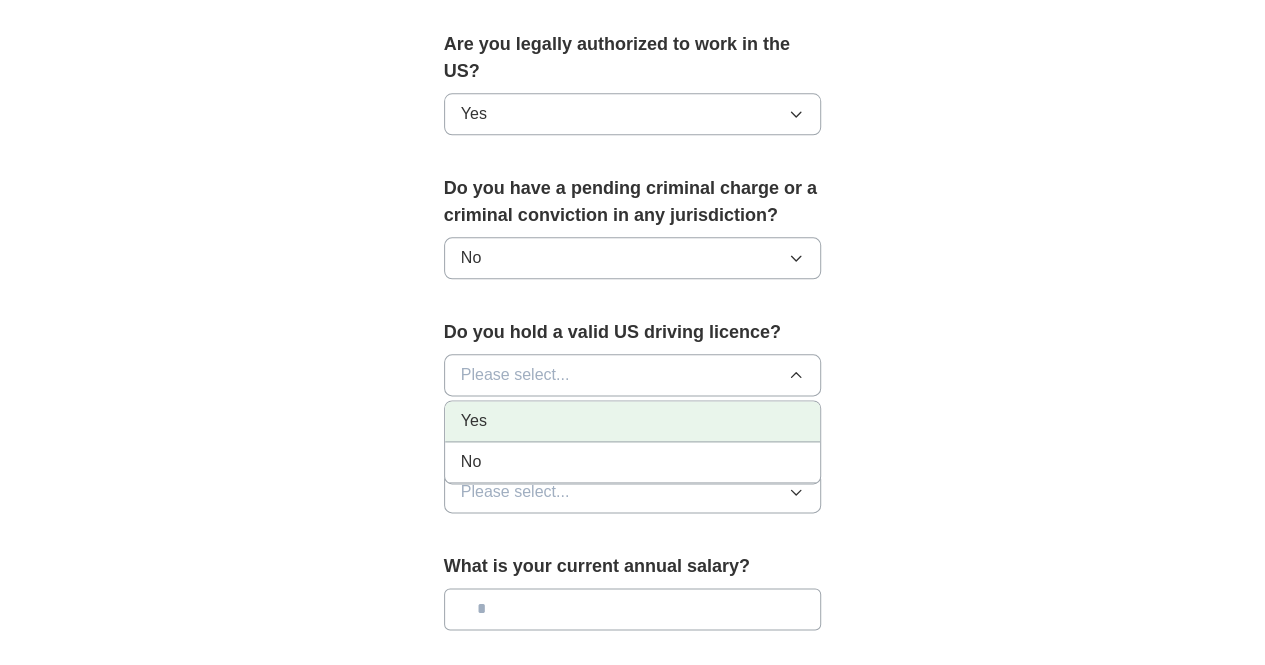 click on "Yes" at bounding box center (633, 421) 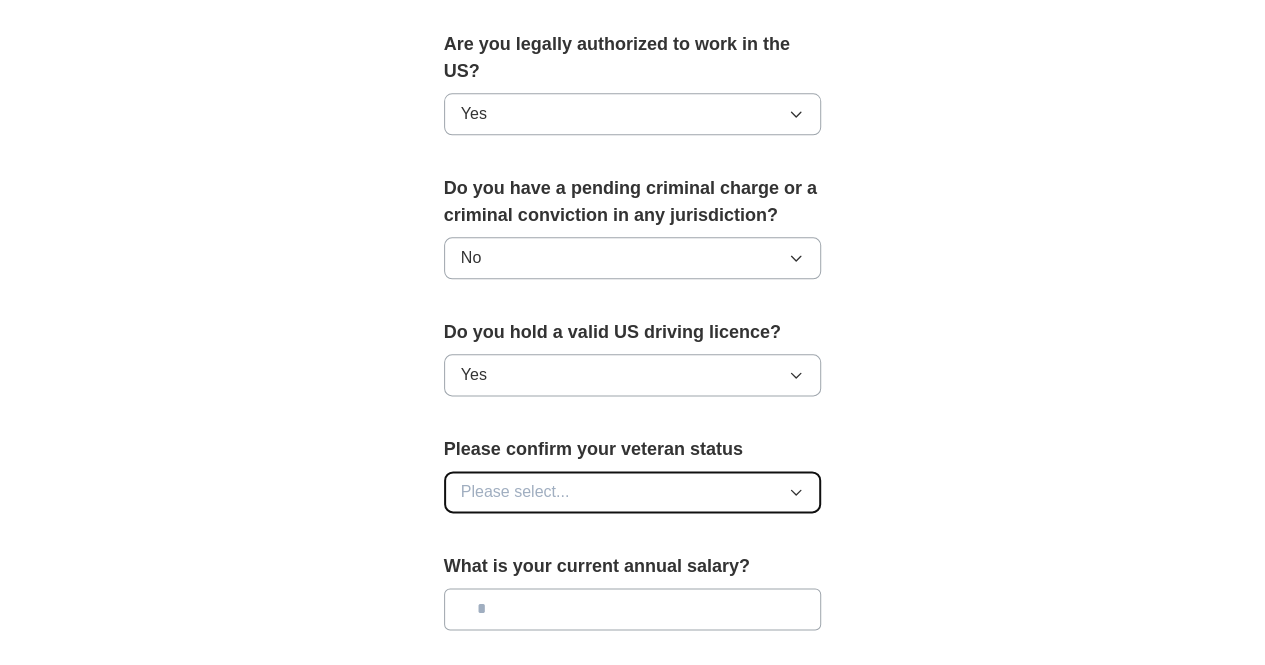 click on "Please select..." at bounding box center (515, 492) 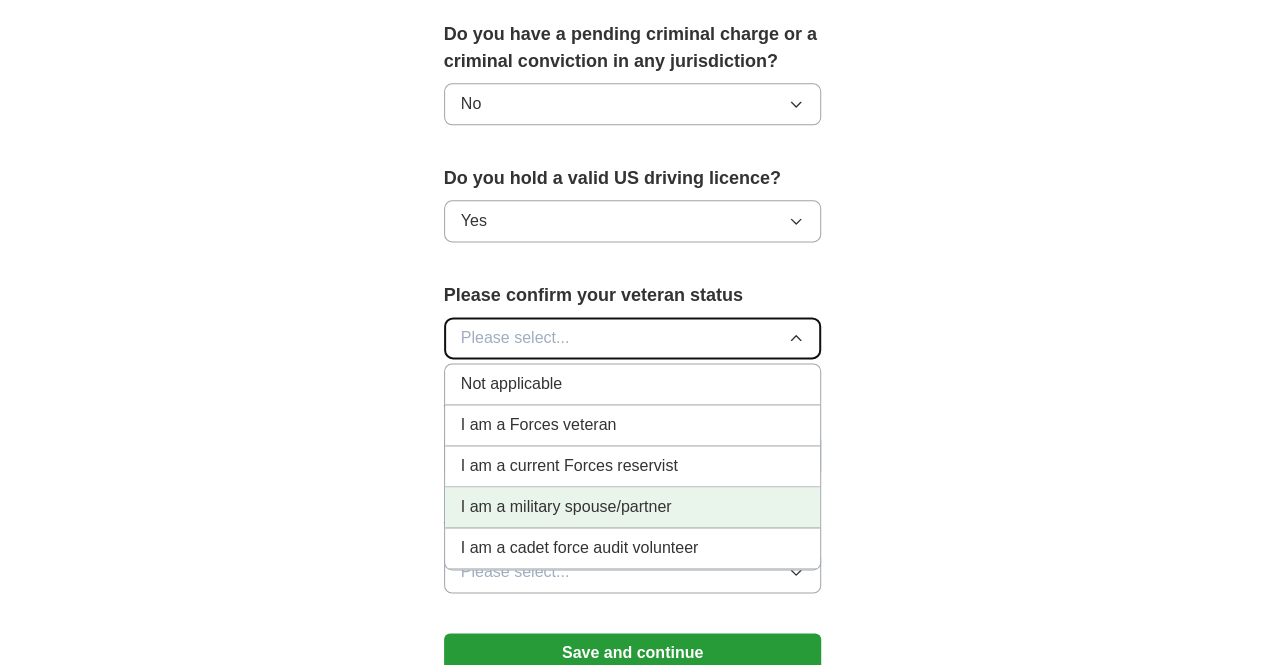 scroll, scrollTop: 1195, scrollLeft: 0, axis: vertical 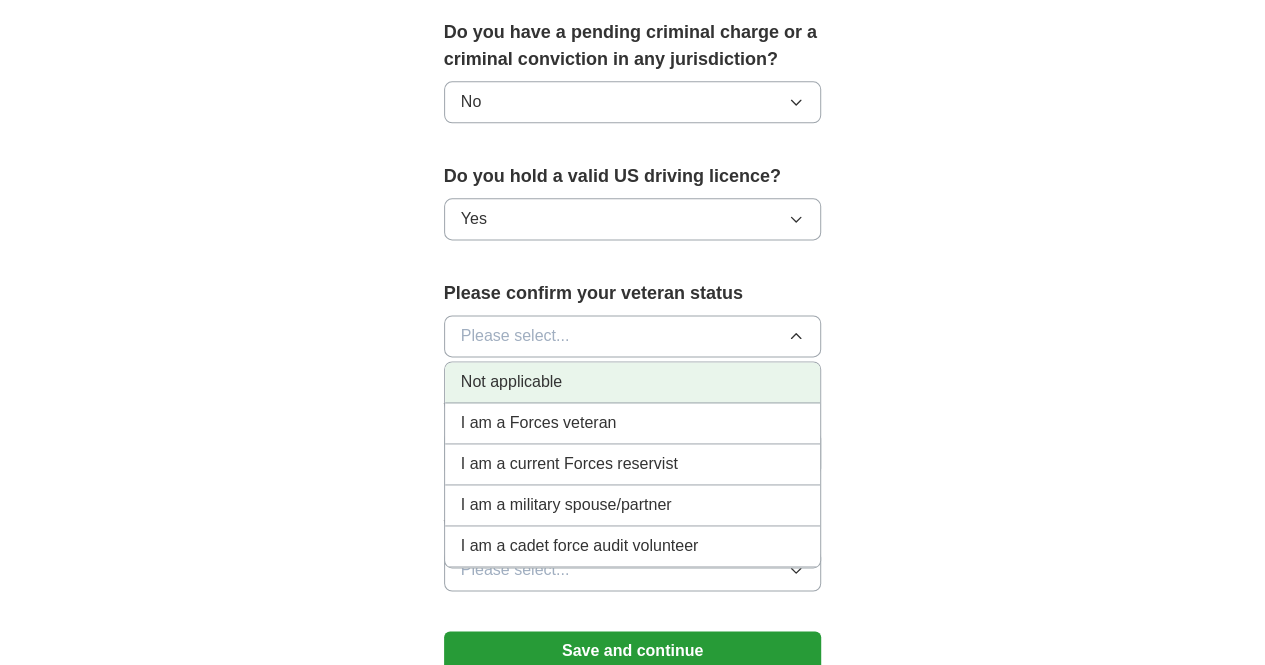 click on "Not applicable" at bounding box center [511, 382] 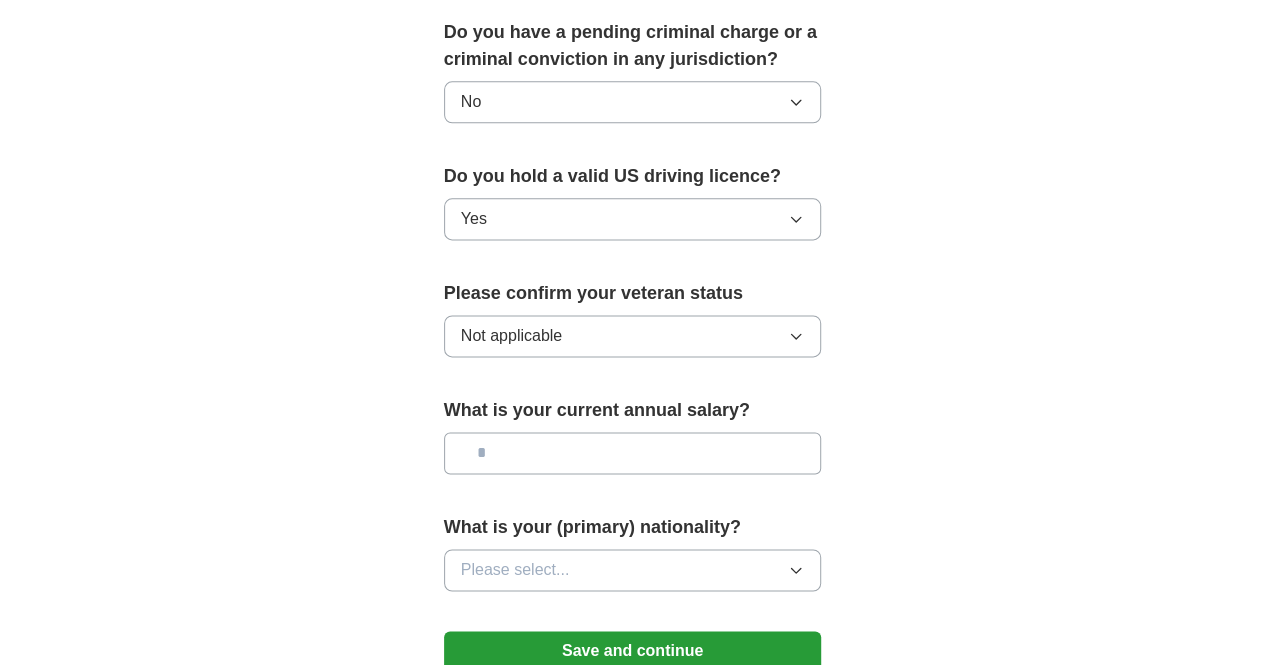 click at bounding box center (633, 453) 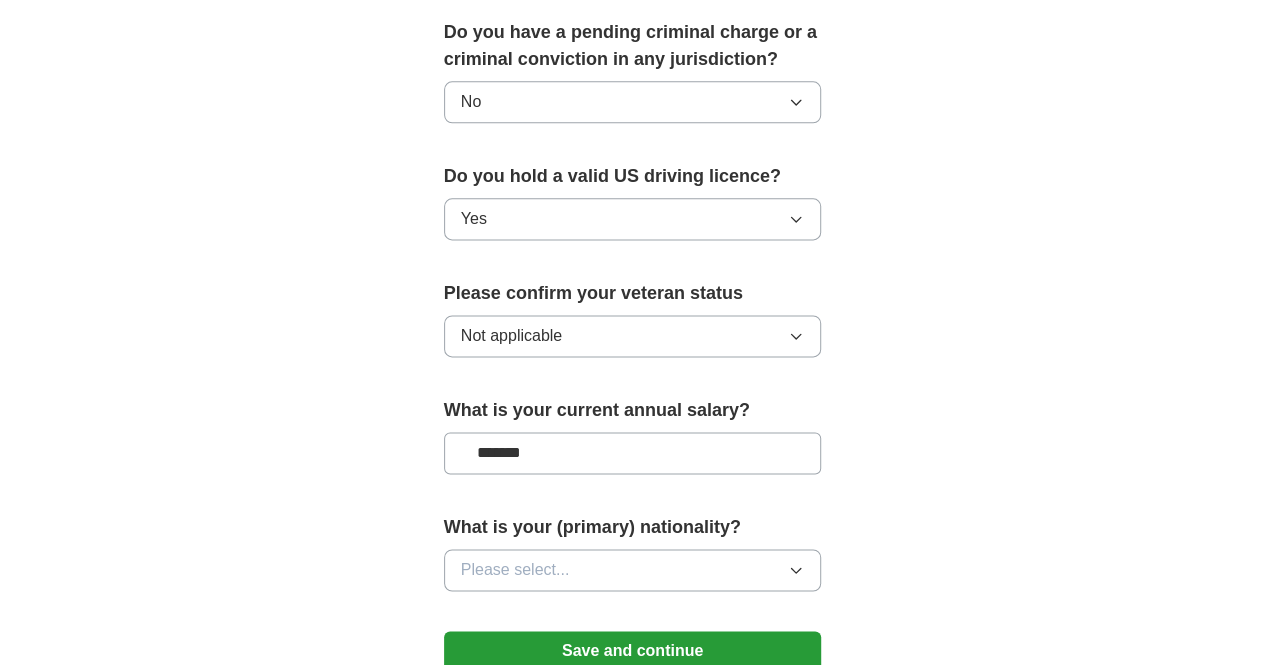 type on "*******" 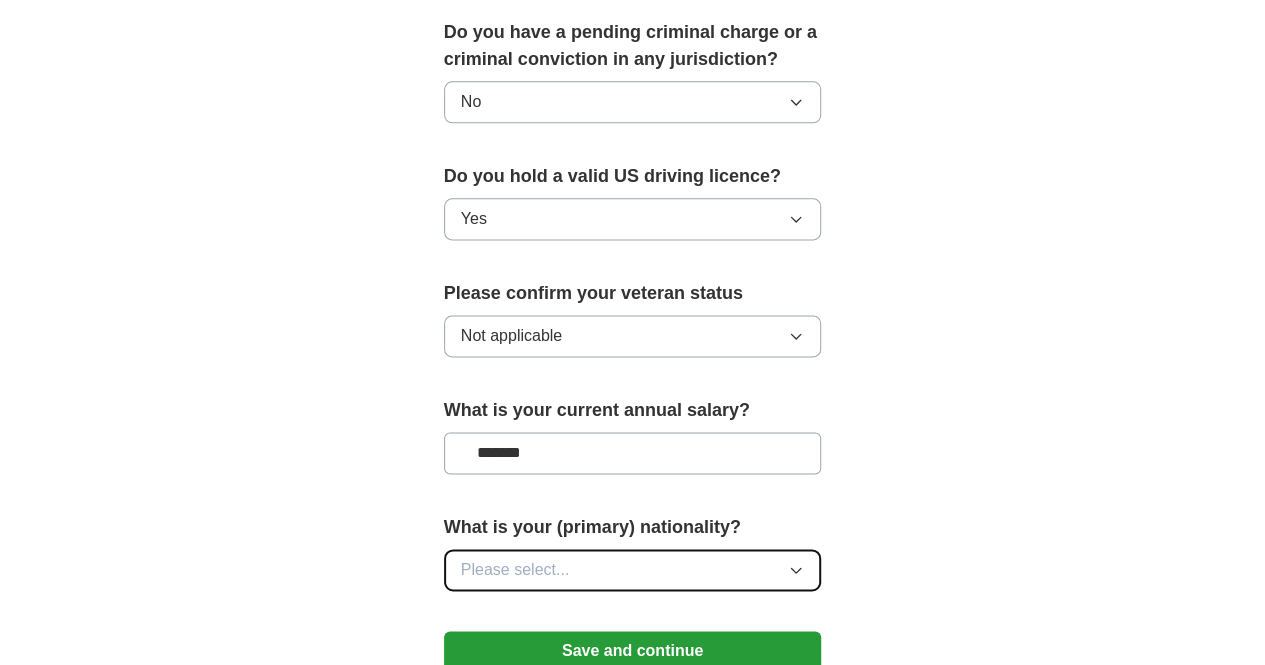 click on "Please select..." at bounding box center (515, 570) 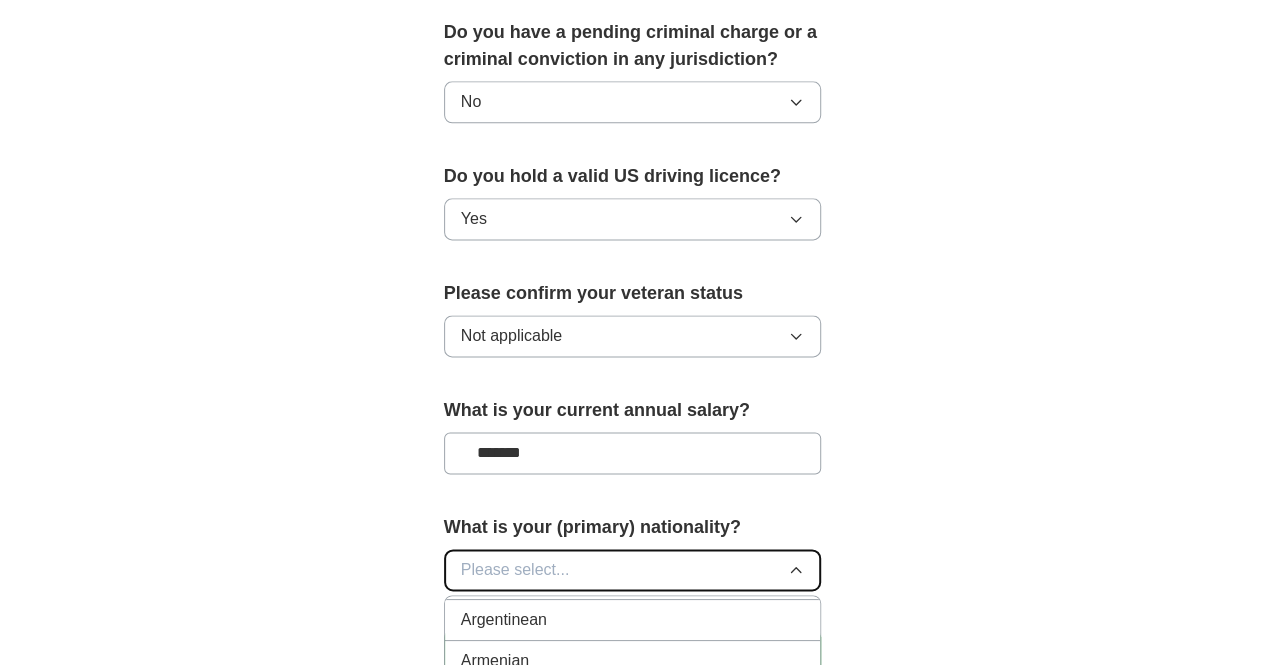 scroll, scrollTop: 334, scrollLeft: 0, axis: vertical 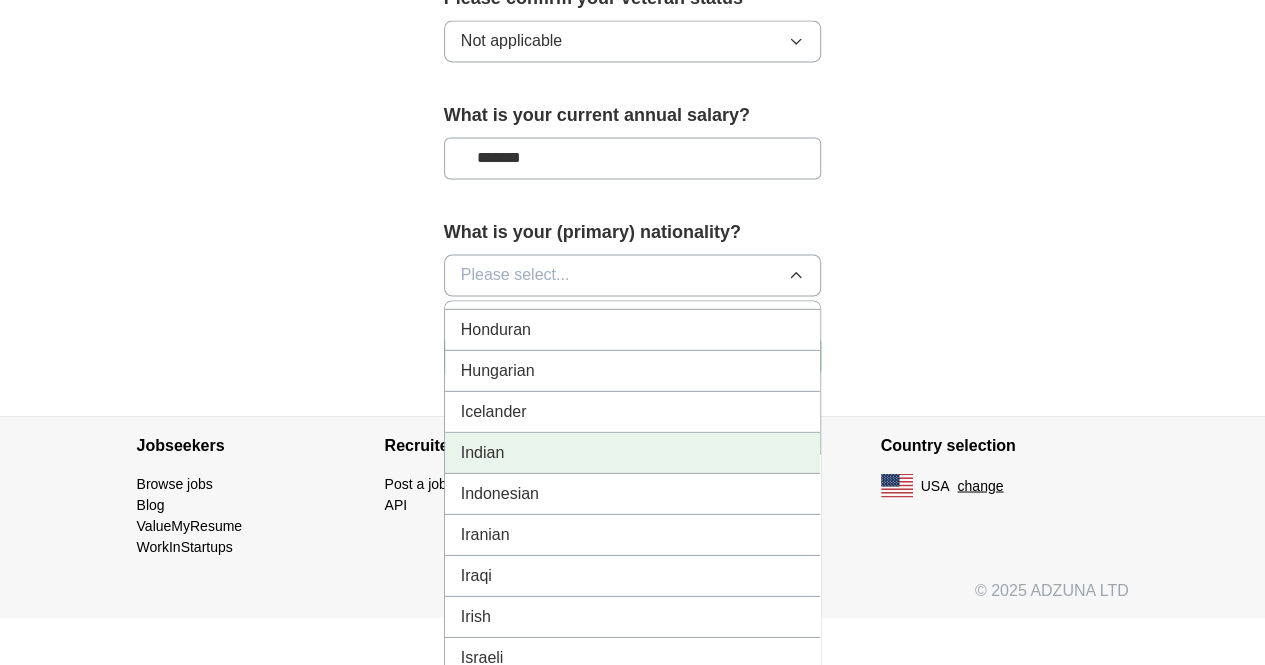 click on "Indian" at bounding box center [633, 452] 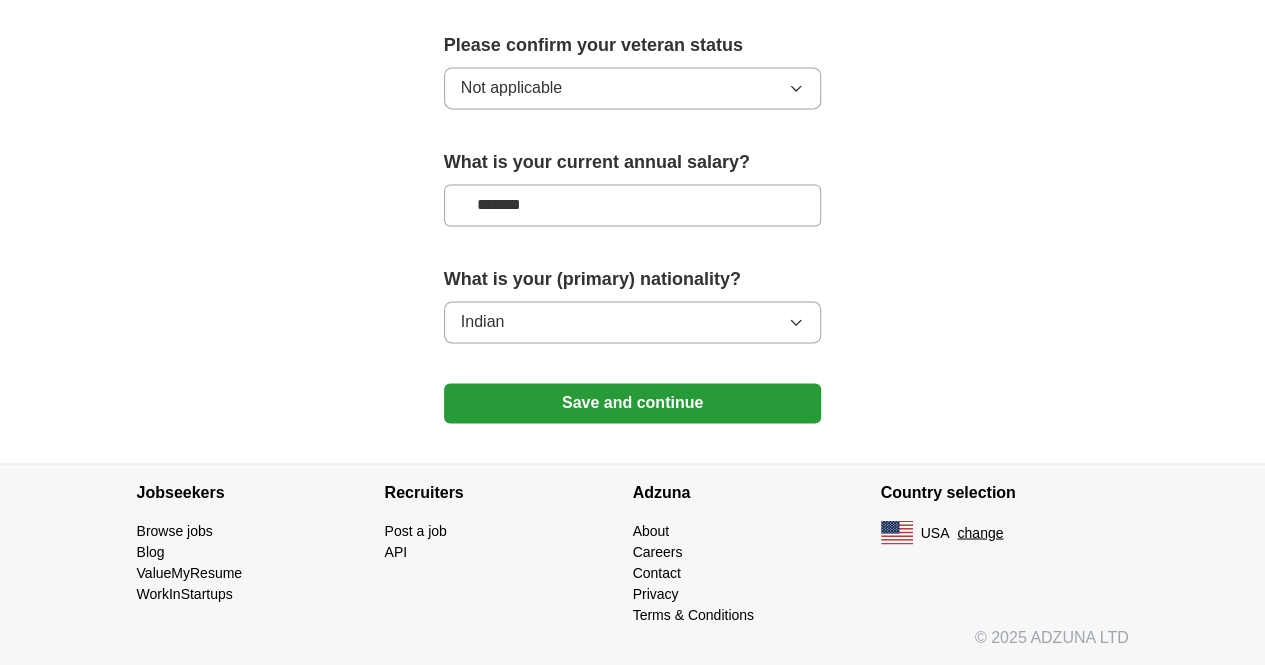 scroll, scrollTop: 1407, scrollLeft: 0, axis: vertical 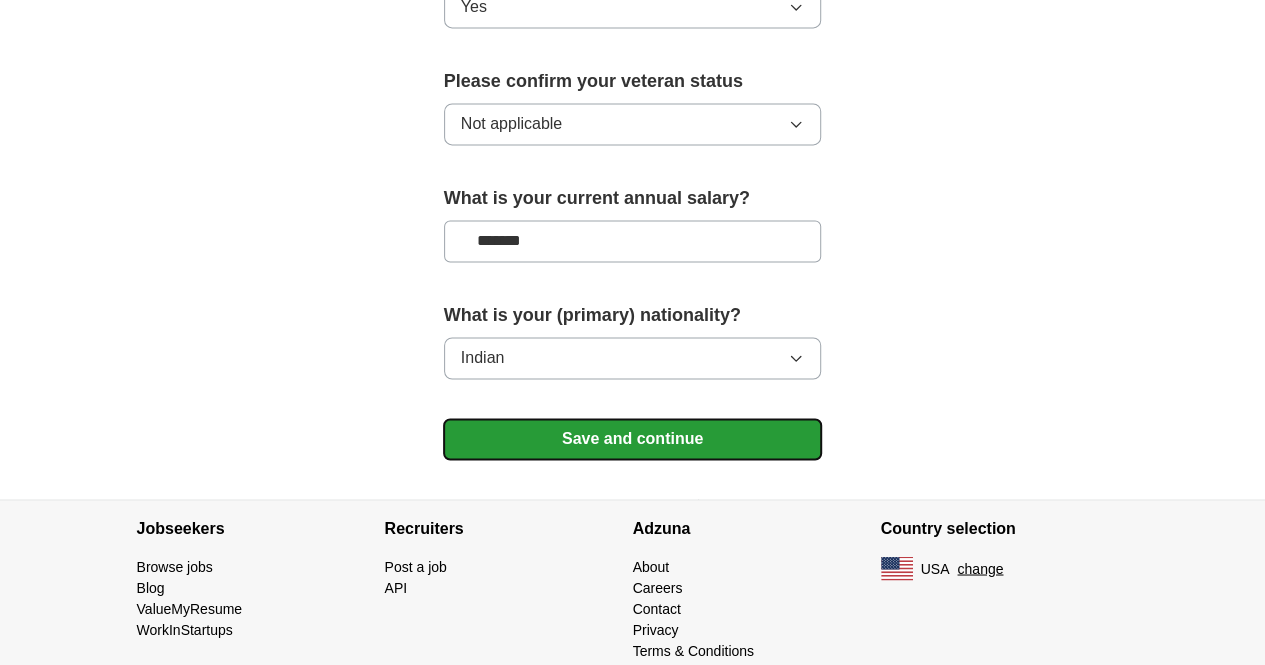 click on "Save and continue" at bounding box center (633, 439) 